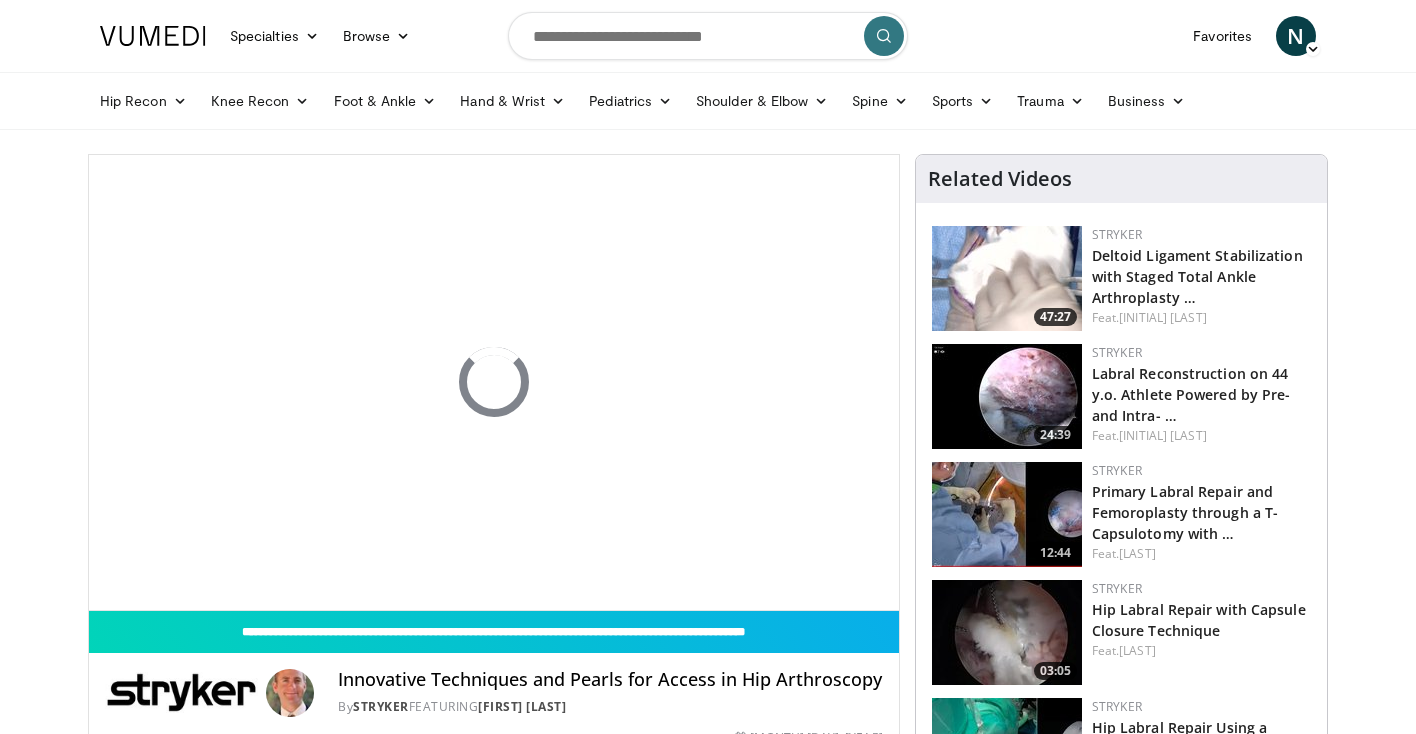 scroll, scrollTop: 76, scrollLeft: 0, axis: vertical 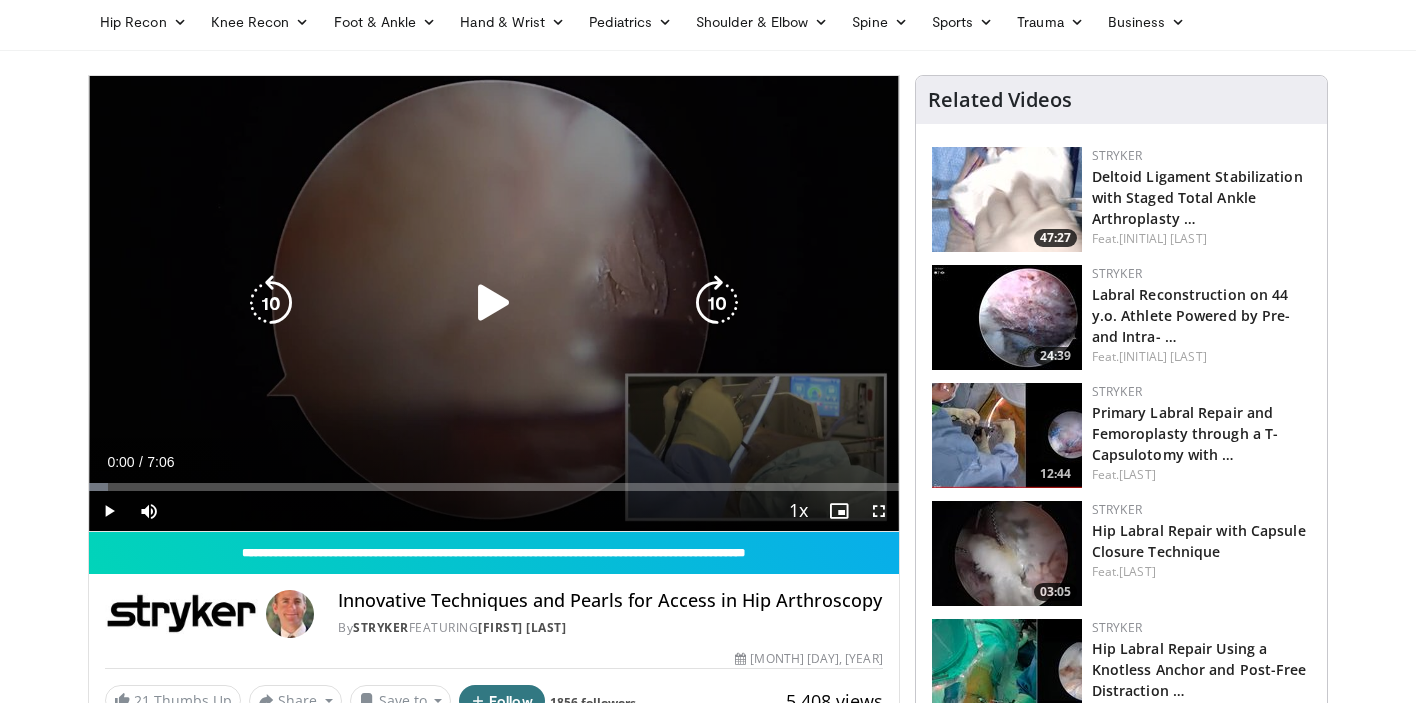 click on "10 seconds
Tap to unmute" at bounding box center (494, 303) 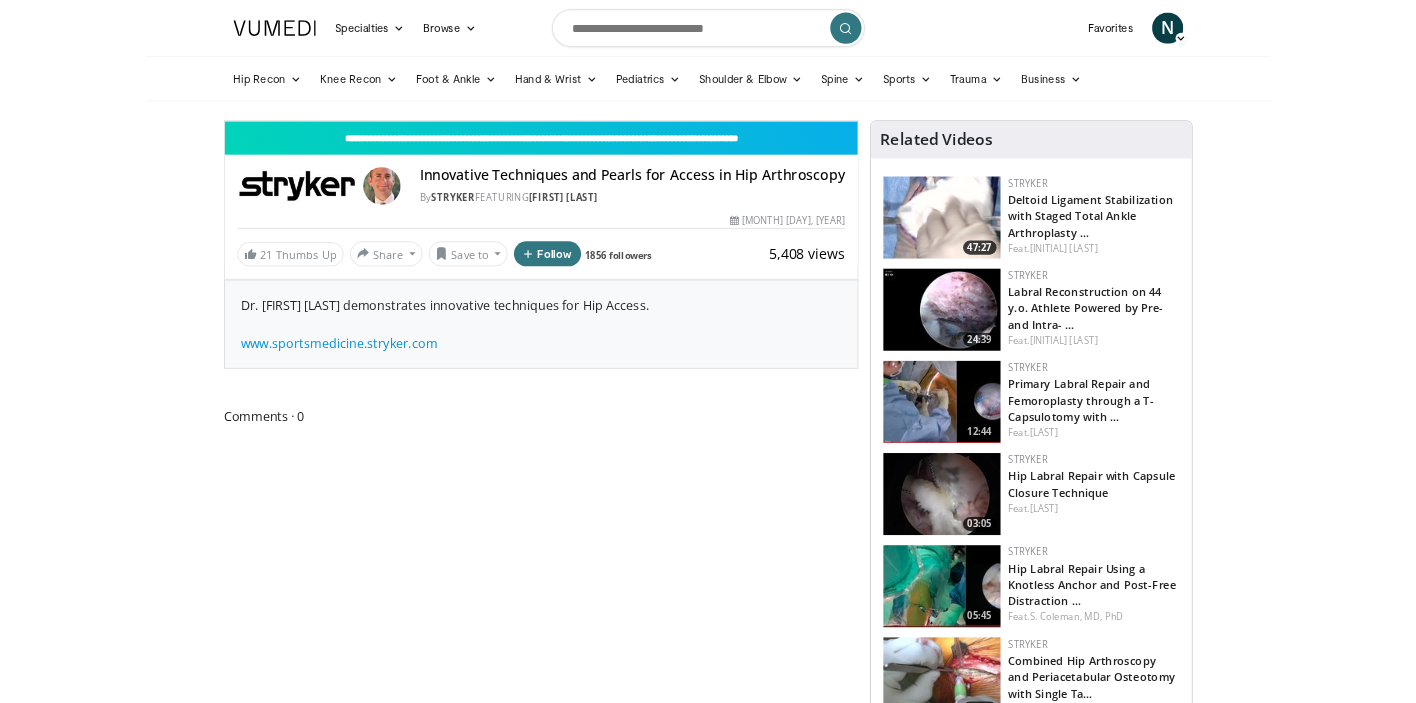 scroll, scrollTop: 79, scrollLeft: 0, axis: vertical 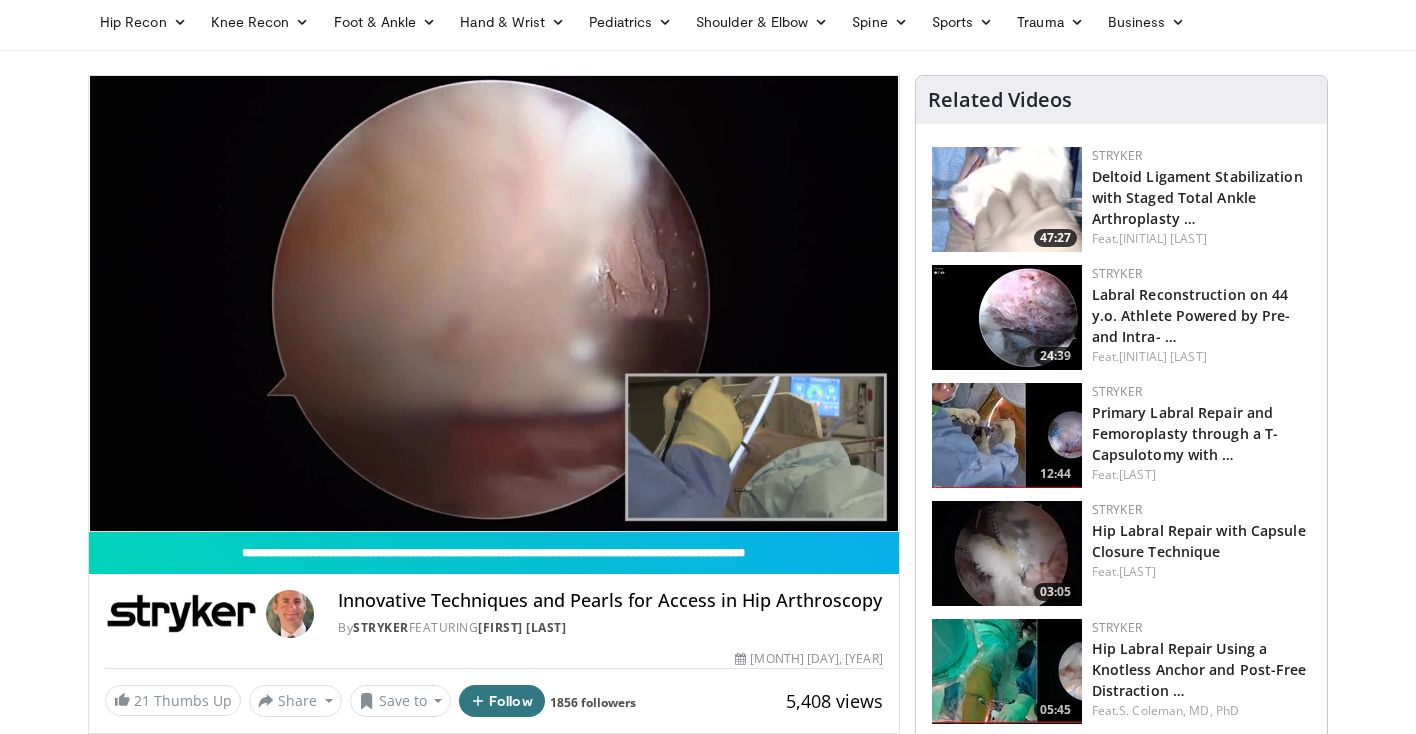 click on "Specialties
Adult & Family Medicine
Allergy, Asthma, Immunology
Anesthesiology
Cardiology
Dental
Dermatology
Endocrinology
Gastroenterology & Hepatology
General Surgery
Hematology & Oncology
Infectious Disease
Nephrology
Neurology
Neurosurgery
Obstetrics & Gynecology
Ophthalmology
Oral Maxillofacial
Orthopaedics
Otolaryngology
Pediatrics
Plastic Surgery
Podiatry
Psychiatry
Pulmonology
Radiation Oncology
Radiology
Rheumatology
Urology" at bounding box center (708, 1374) 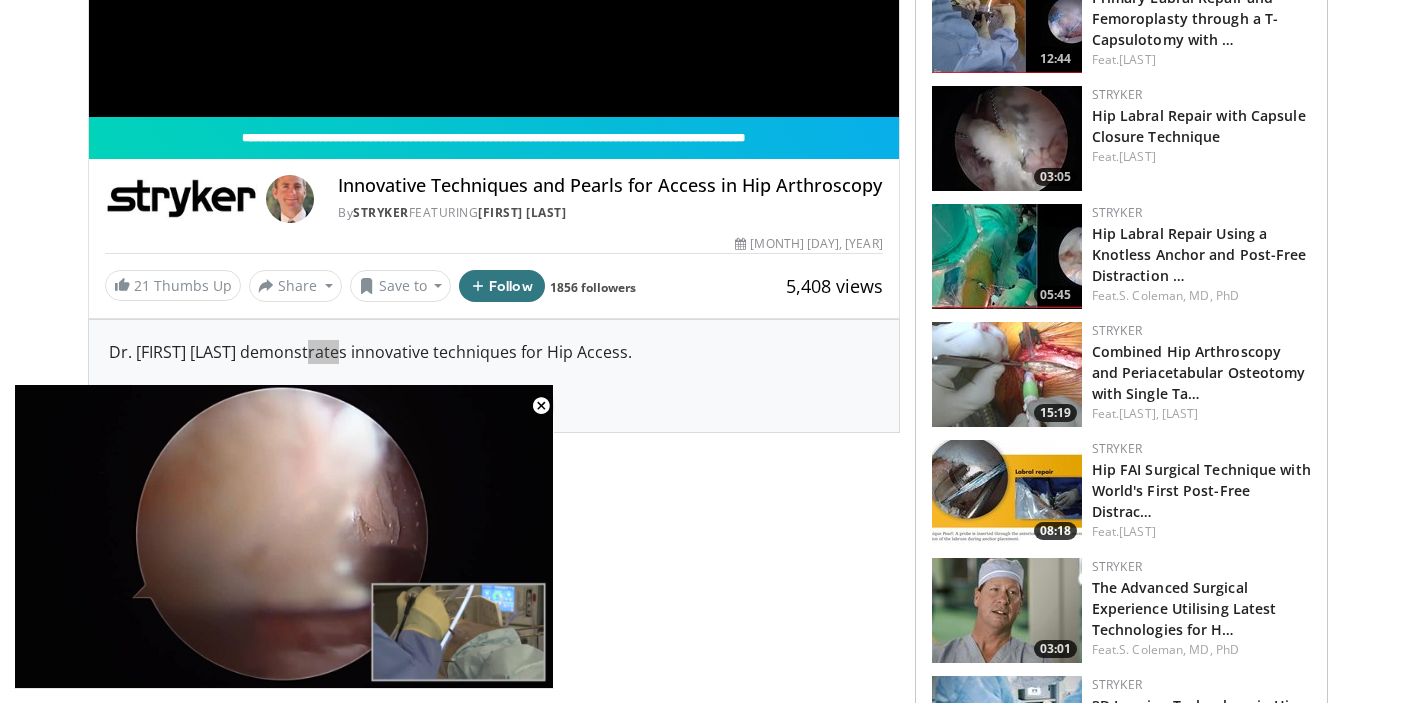 scroll, scrollTop: 910, scrollLeft: 0, axis: vertical 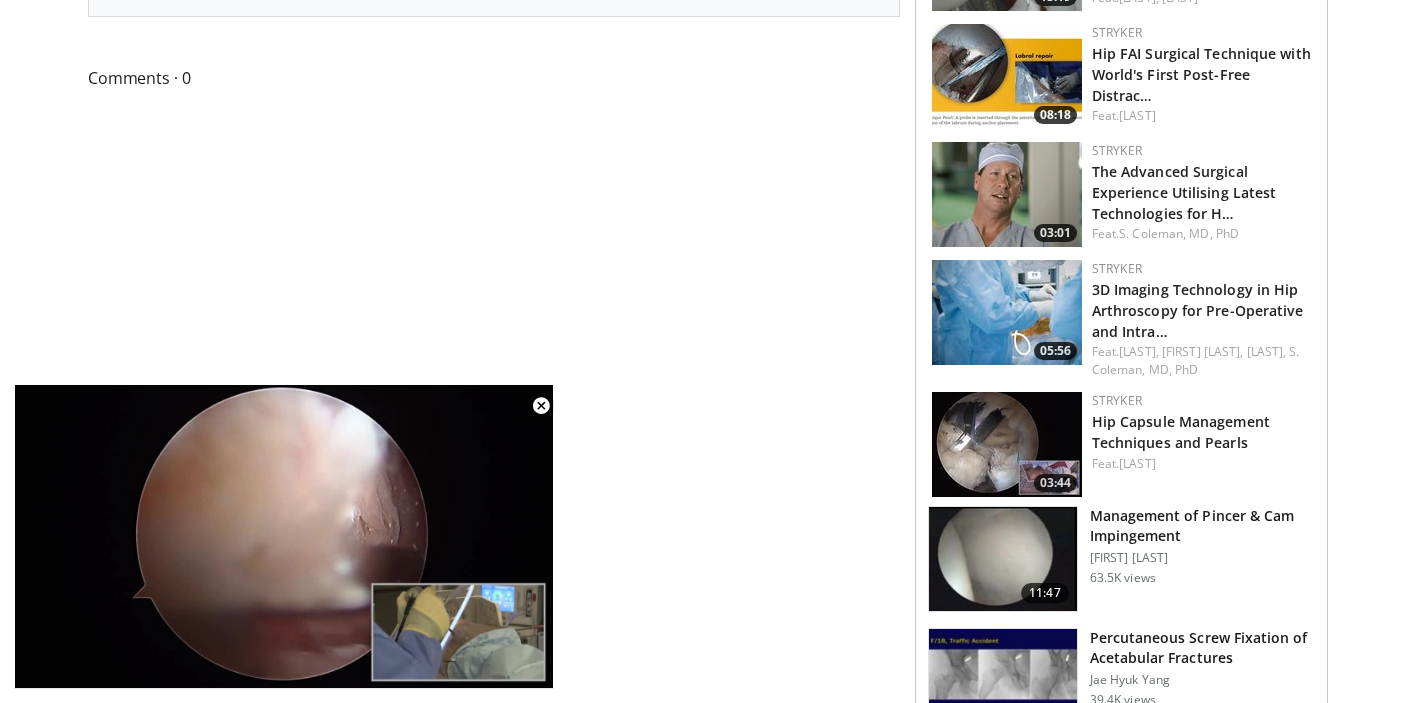 click on "Specialties
Adult & Family Medicine
Allergy, Asthma, Immunology
Anesthesiology
Cardiology
Dental
Dermatology
Endocrinology
Gastroenterology & Hepatology
General Surgery
Hematology & Oncology
Infectious Disease
Nephrology
Neurology
Neurosurgery
Obstetrics & Gynecology
Ophthalmology
Oral Maxillofacial
Orthopaedics
Otolaryngology
Pediatrics
Plastic Surgery
Podiatry
Psychiatry
Pulmonology
Radiation Oncology
Radiology
Rheumatology
Urology" at bounding box center [708, 543] 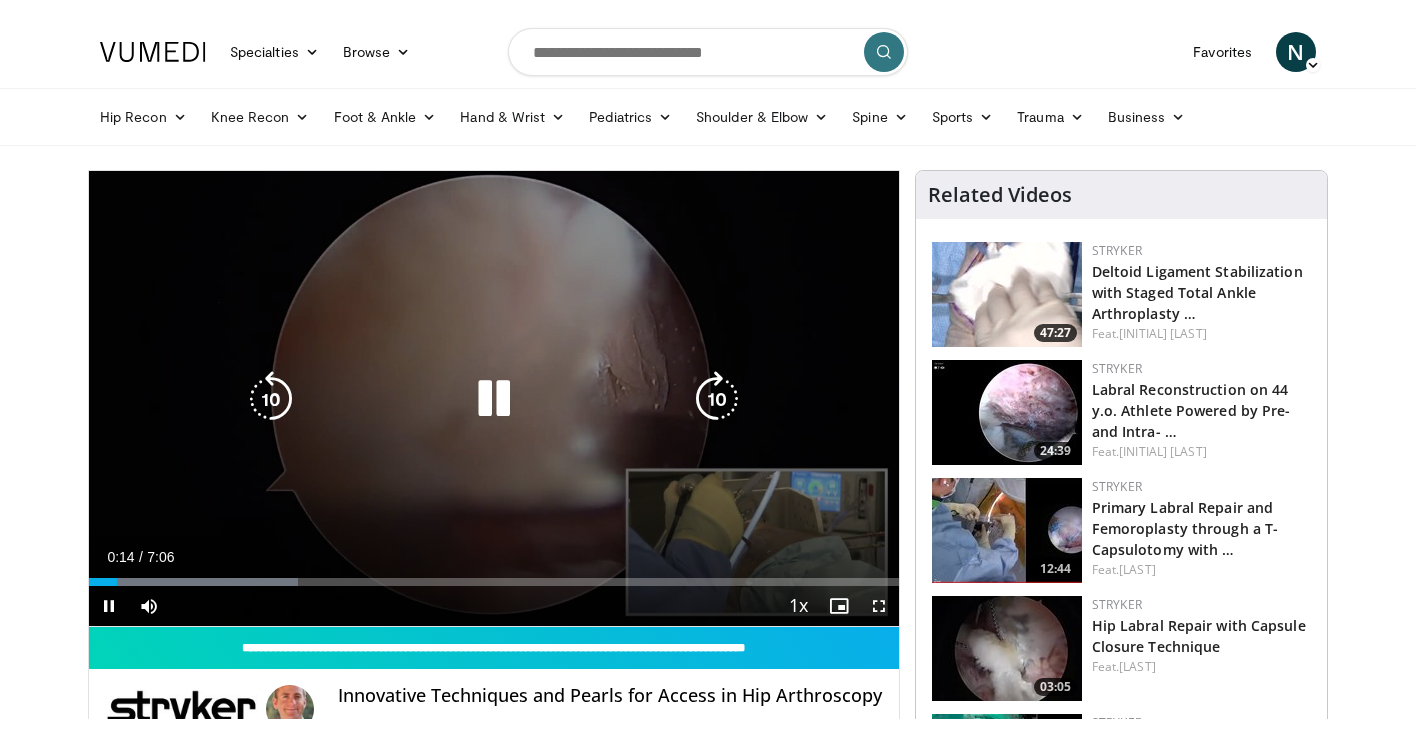 scroll, scrollTop: 0, scrollLeft: 0, axis: both 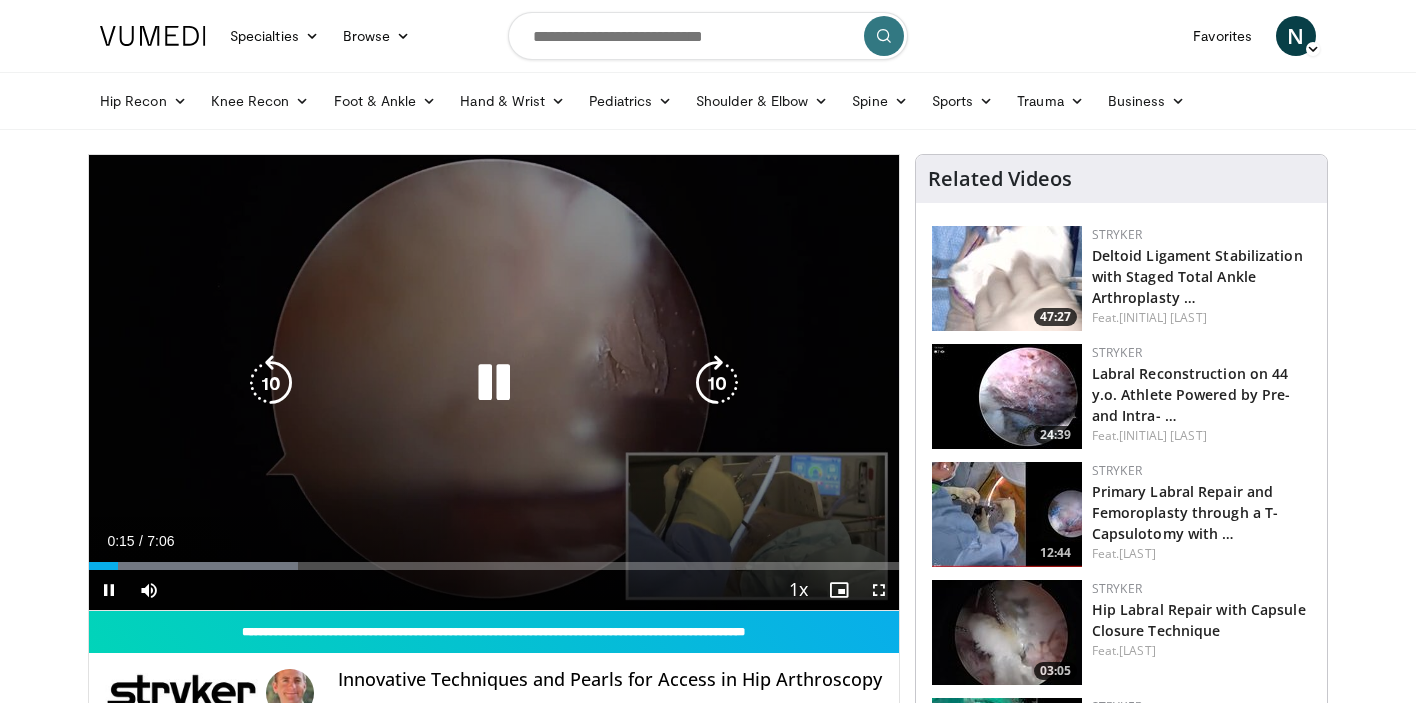 click at bounding box center [494, 383] 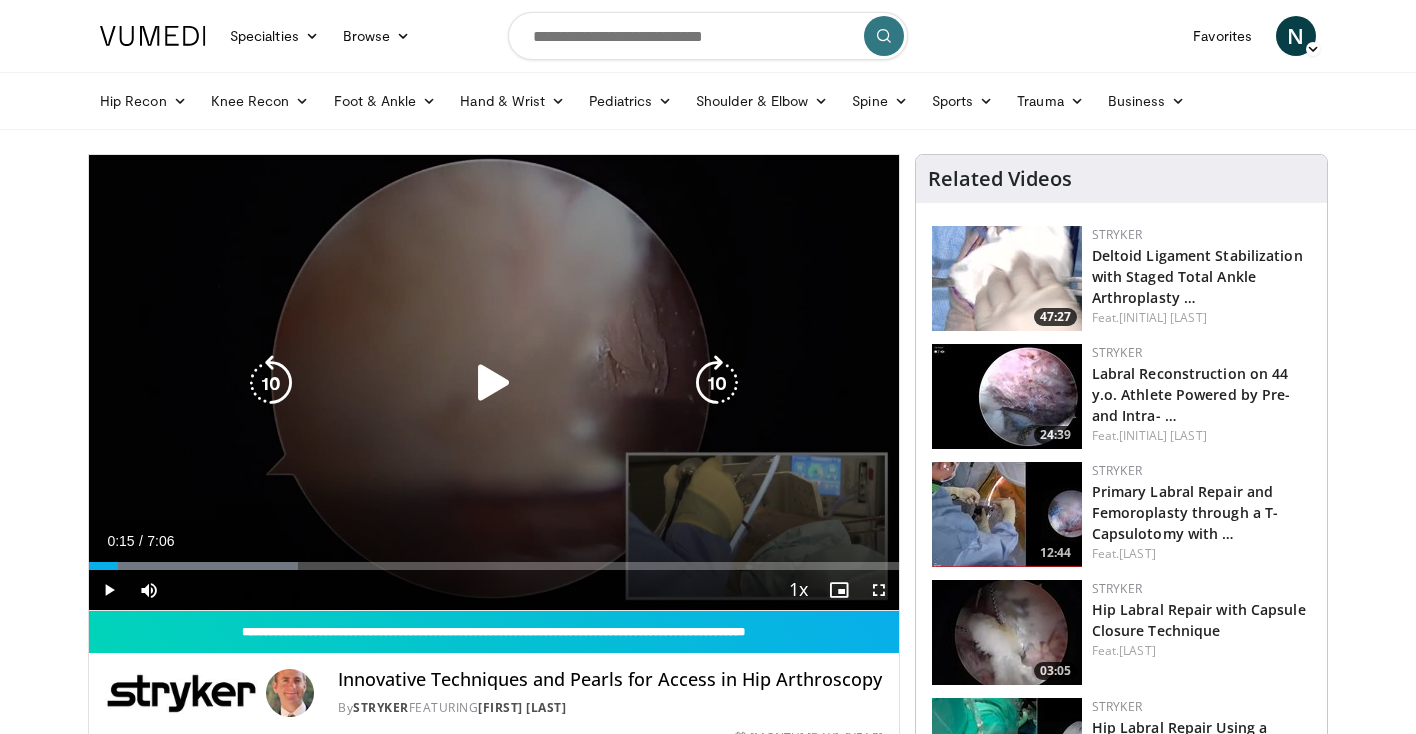 click at bounding box center (494, 383) 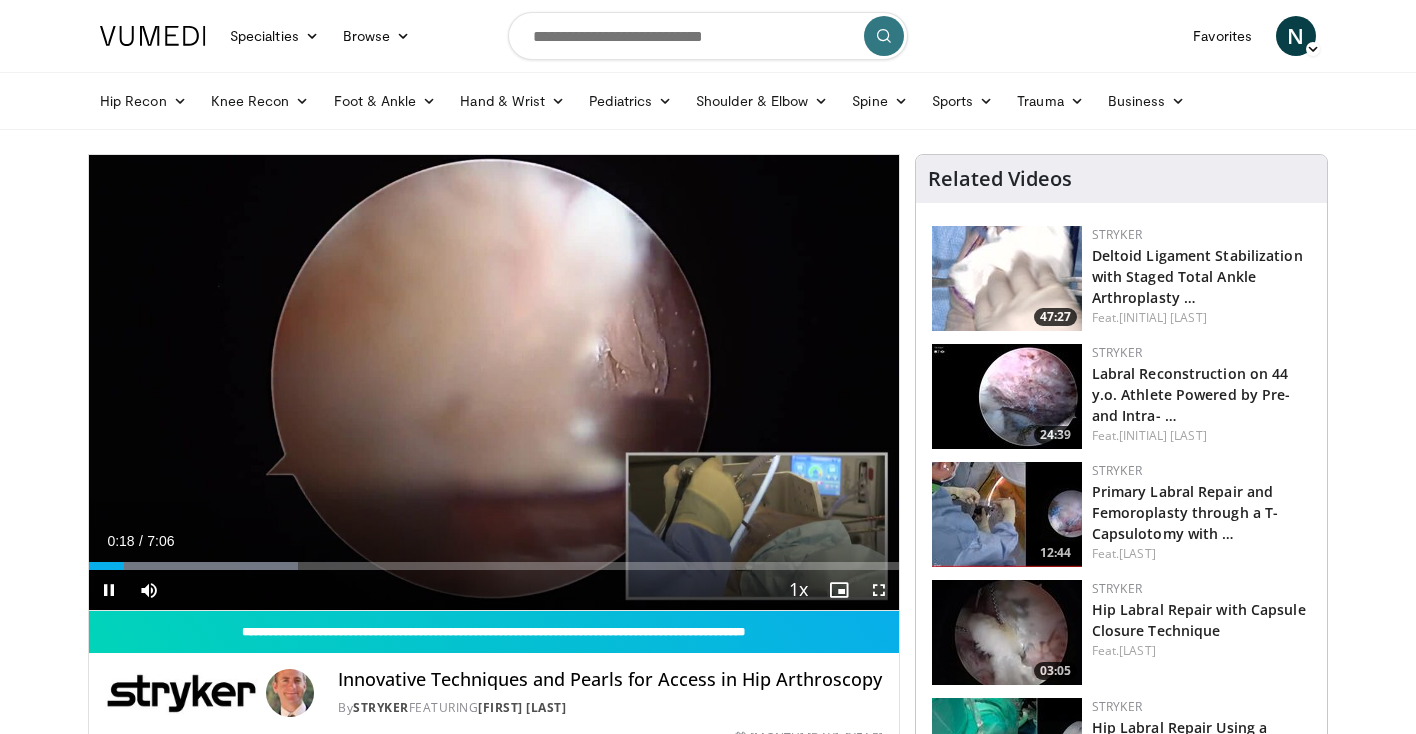 click at bounding box center [879, 590] 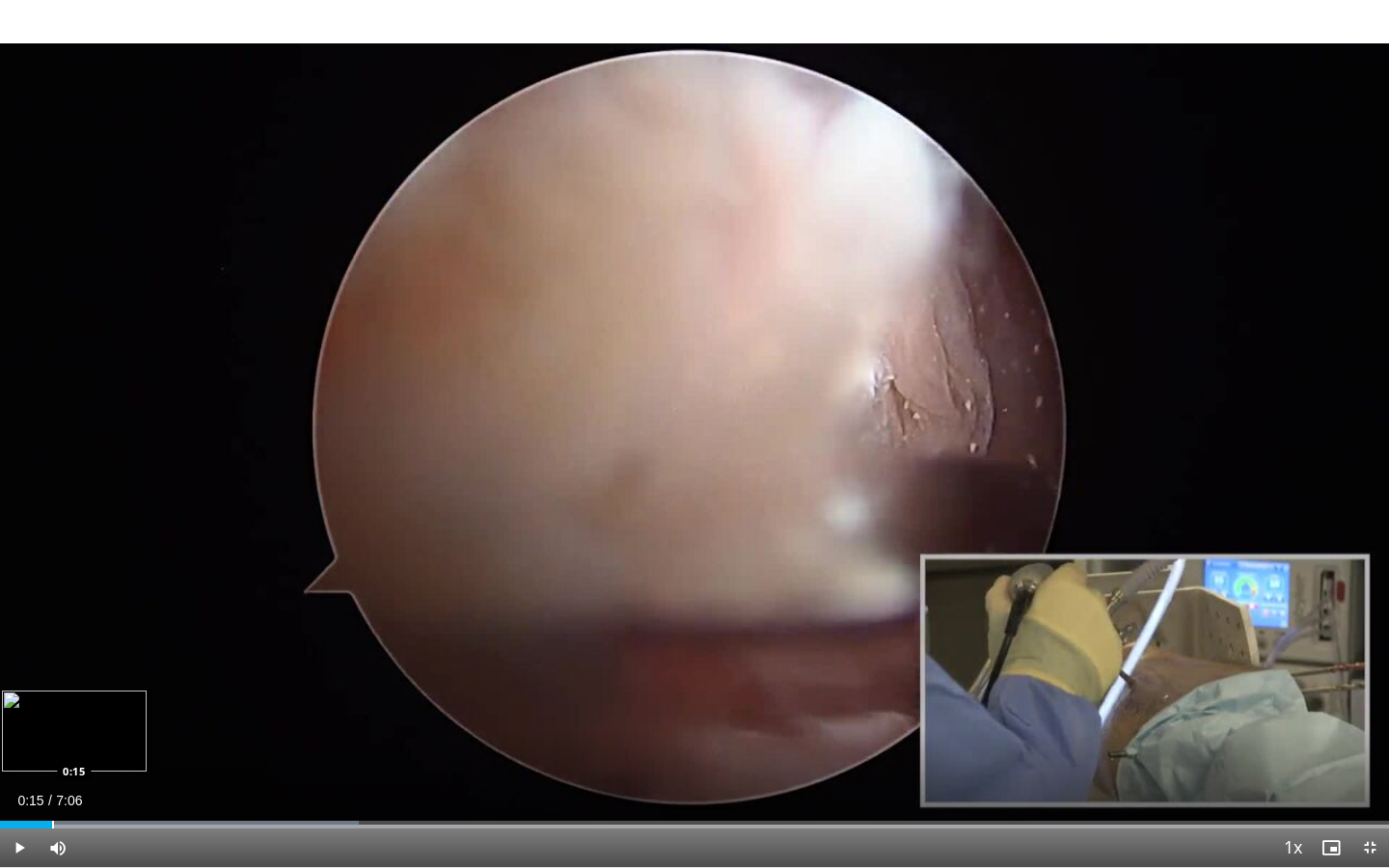 click at bounding box center [53, 825] 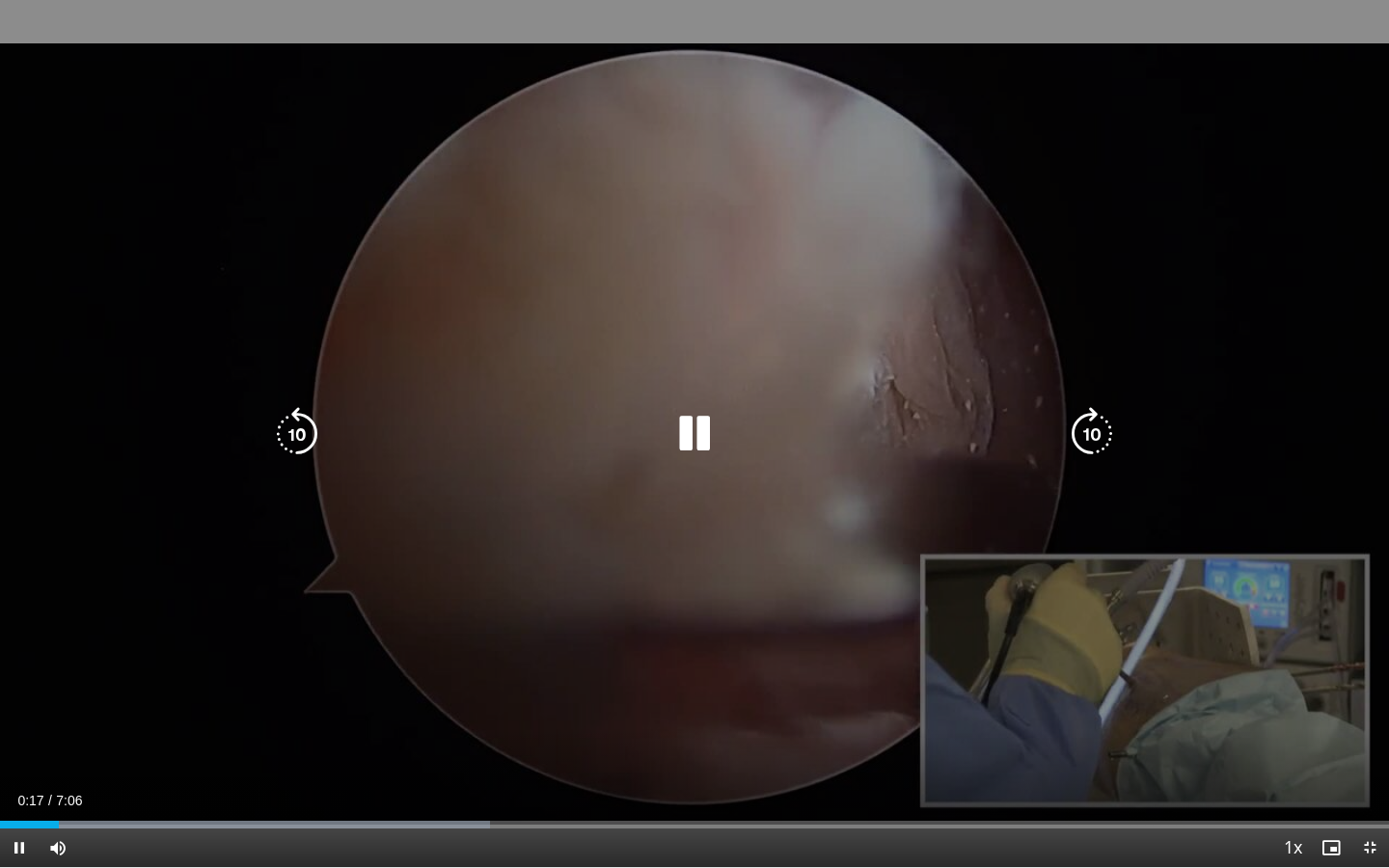 click at bounding box center [297, 434] 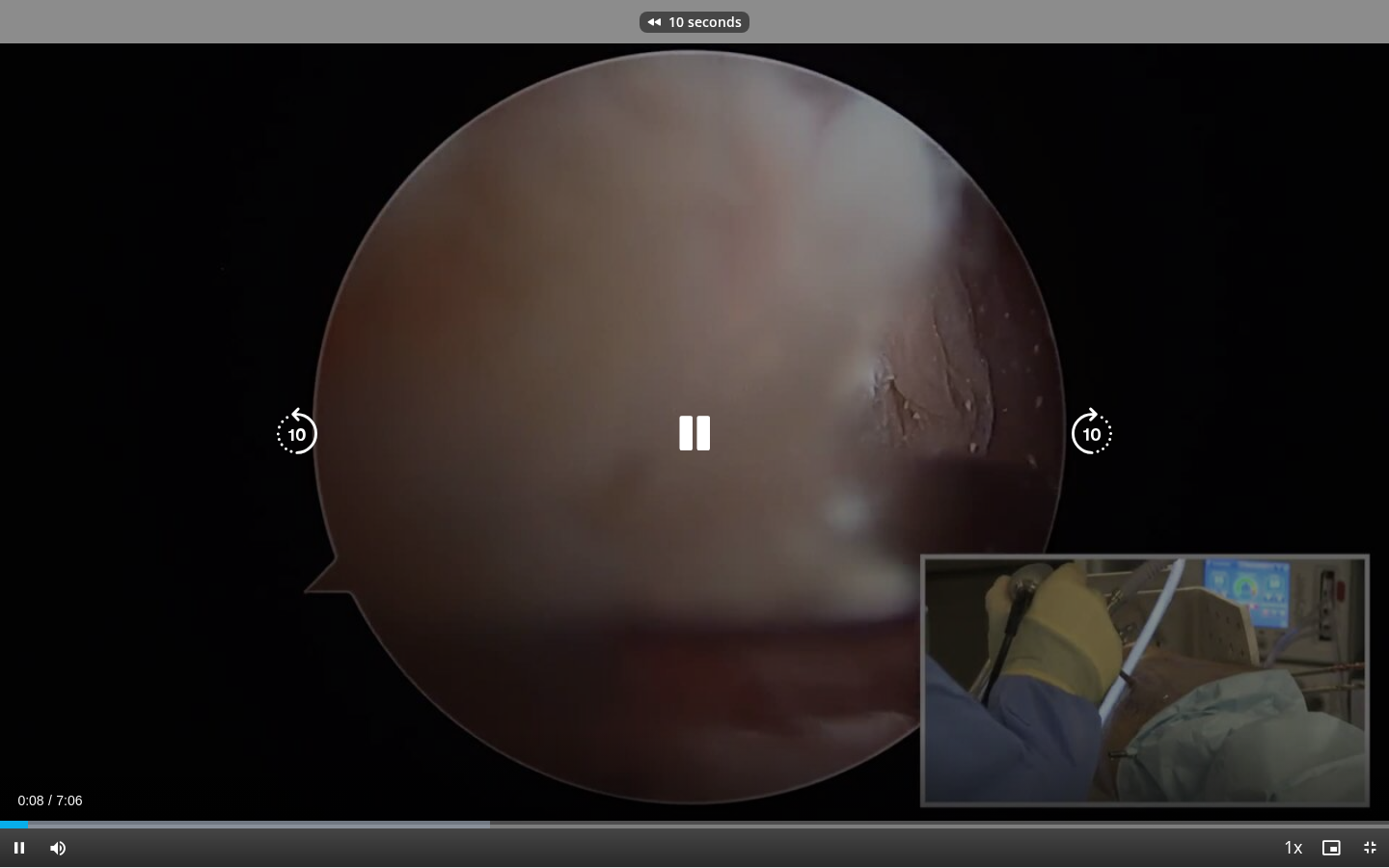 click at bounding box center (694, 434) 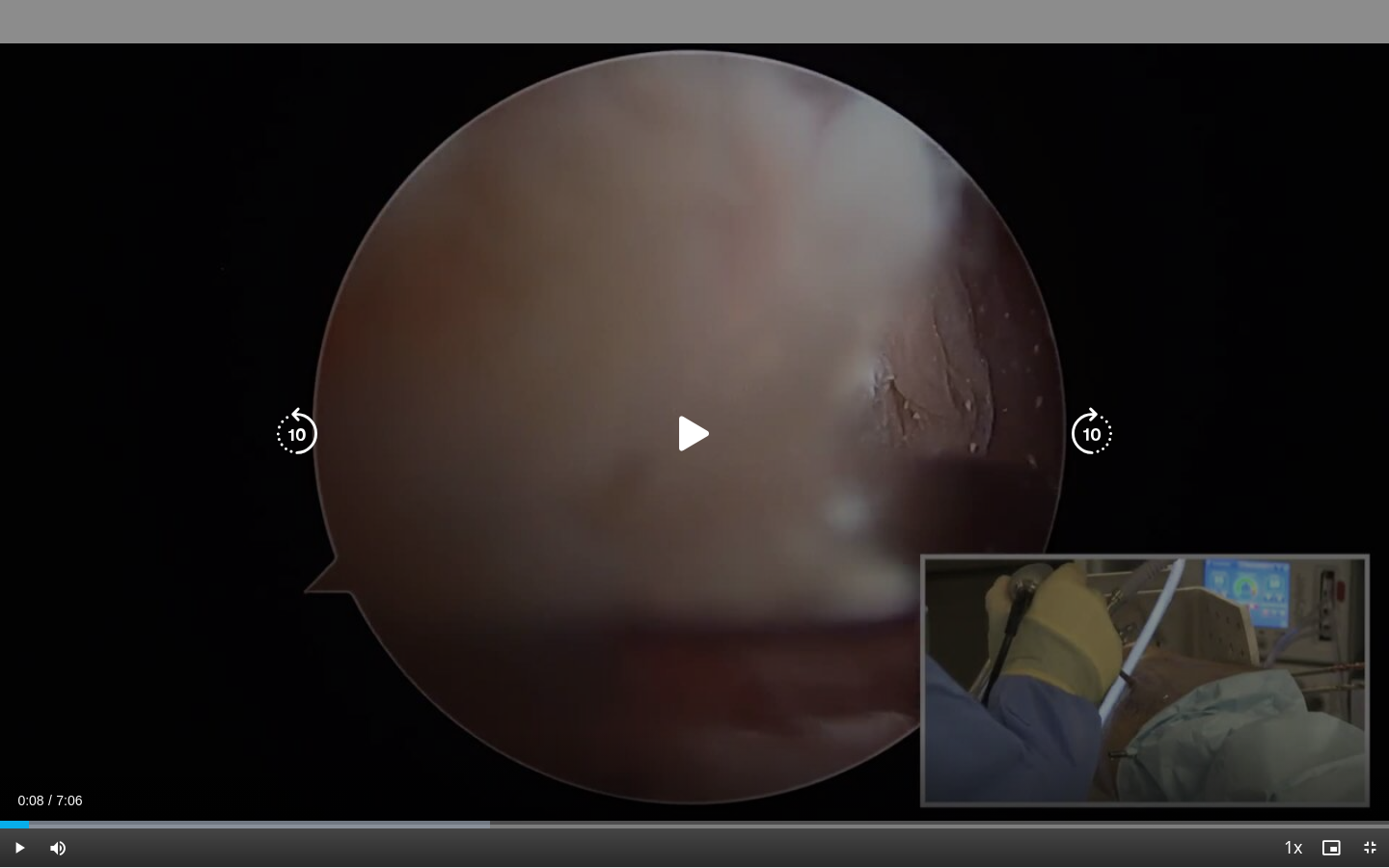 click at bounding box center [694, 434] 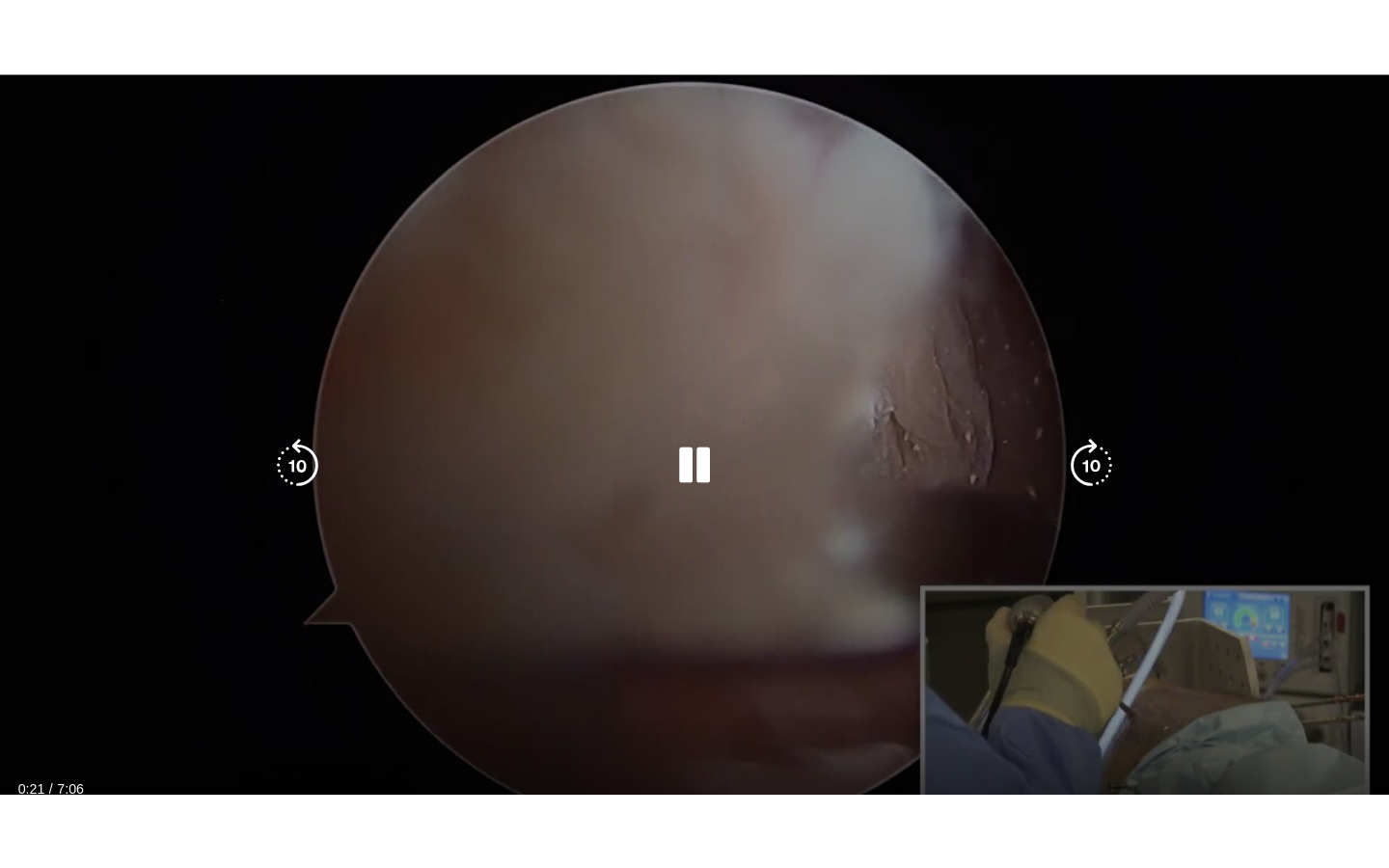 scroll, scrollTop: 0, scrollLeft: 0, axis: both 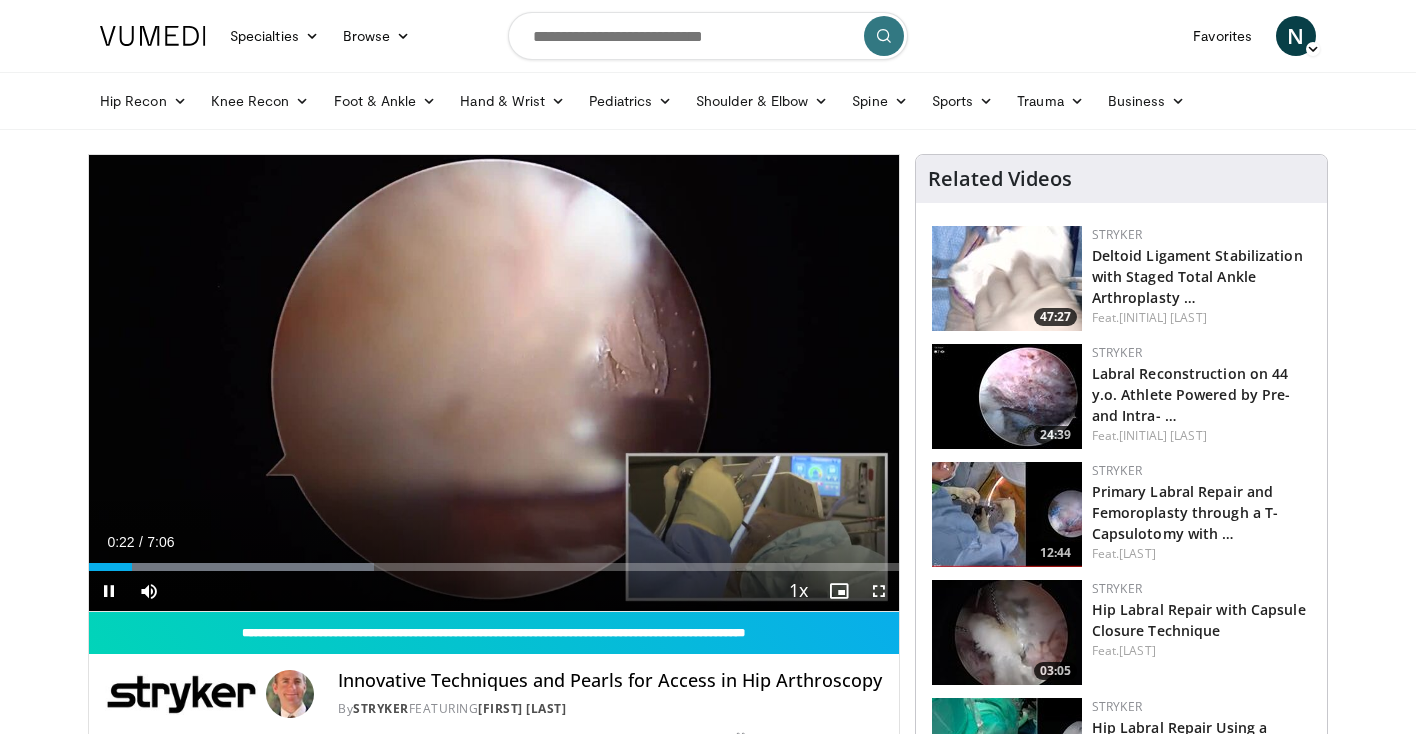 click at bounding box center (879, 591) 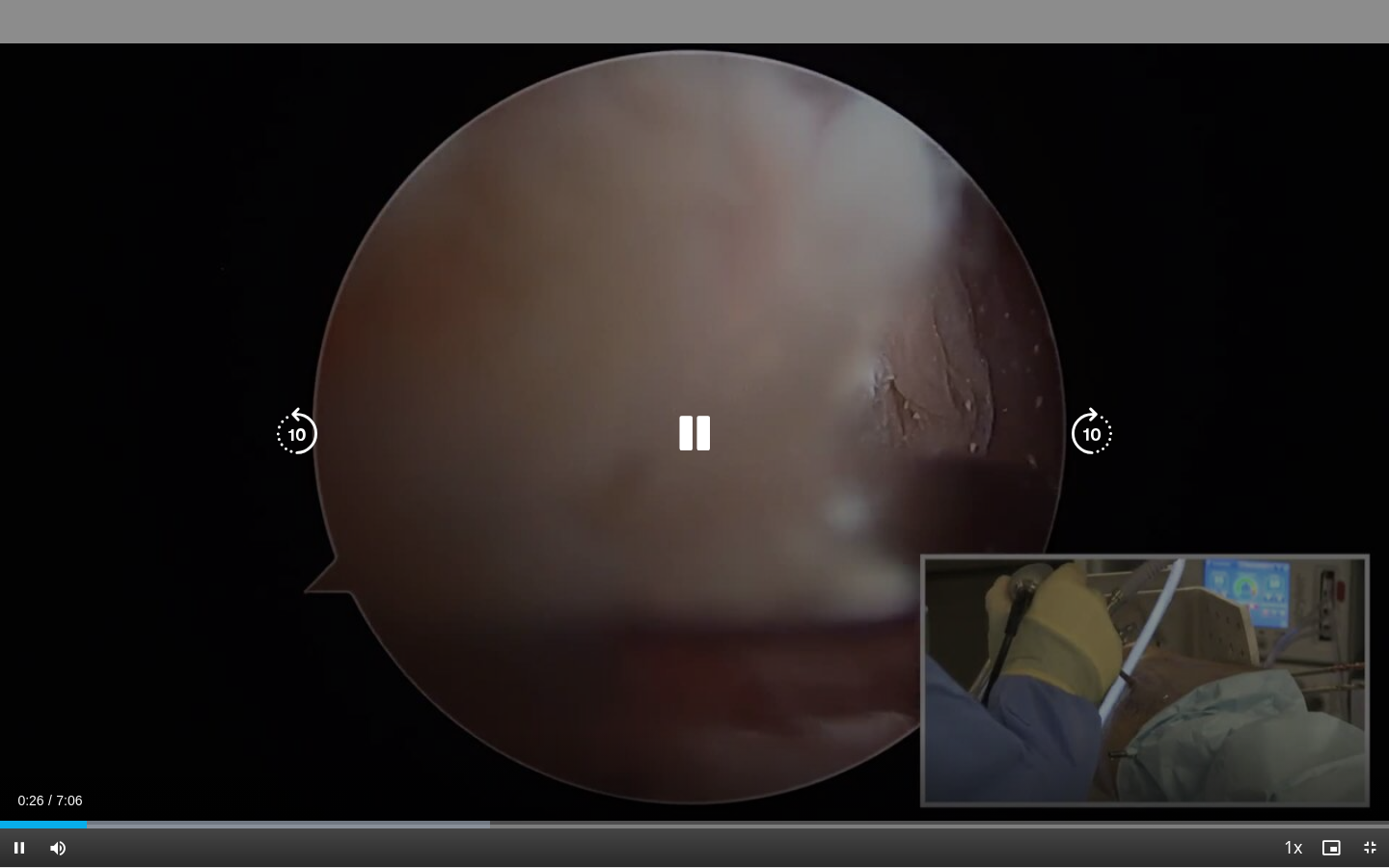 click at bounding box center (297, 434) 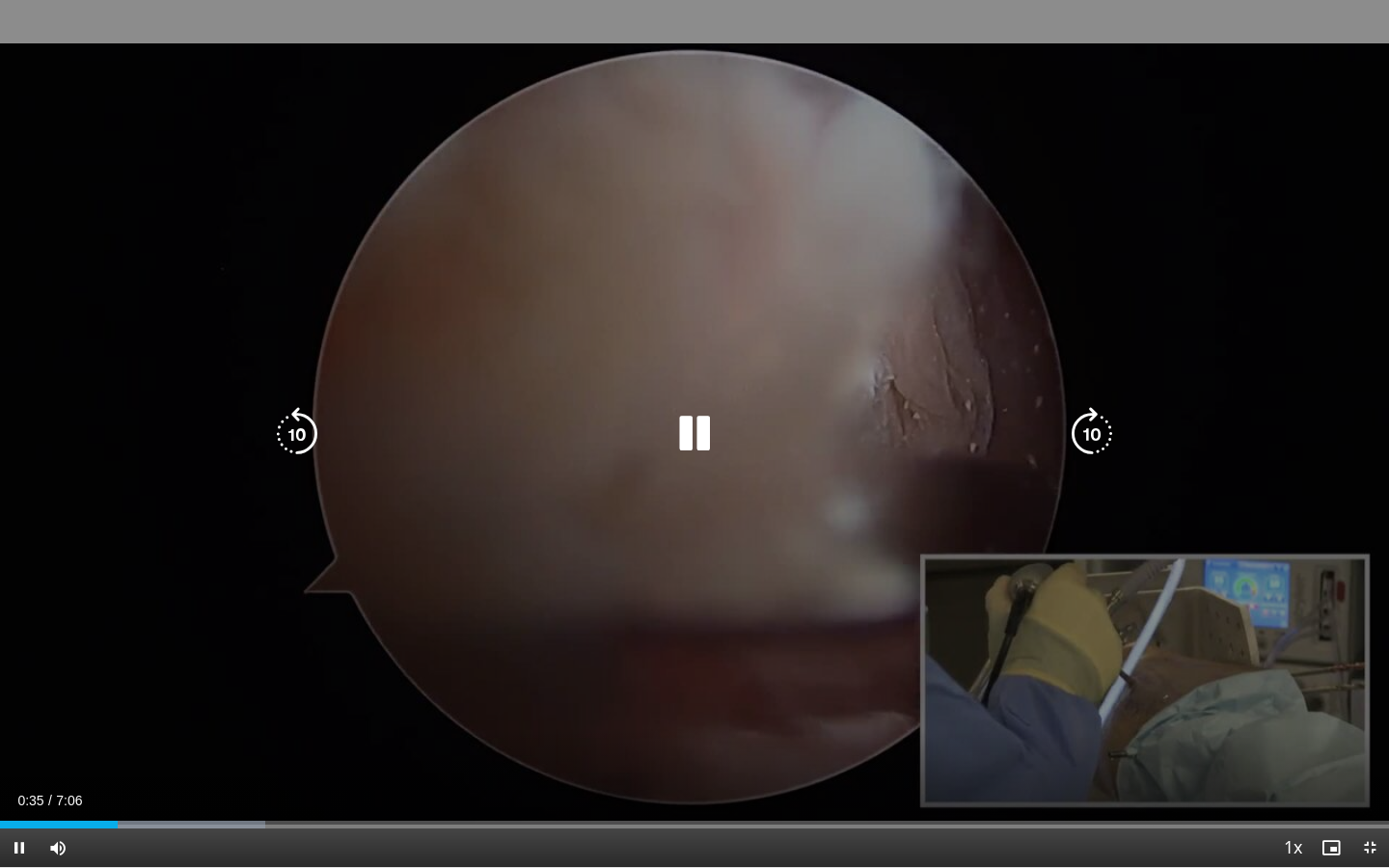 click at bounding box center (297, 434) 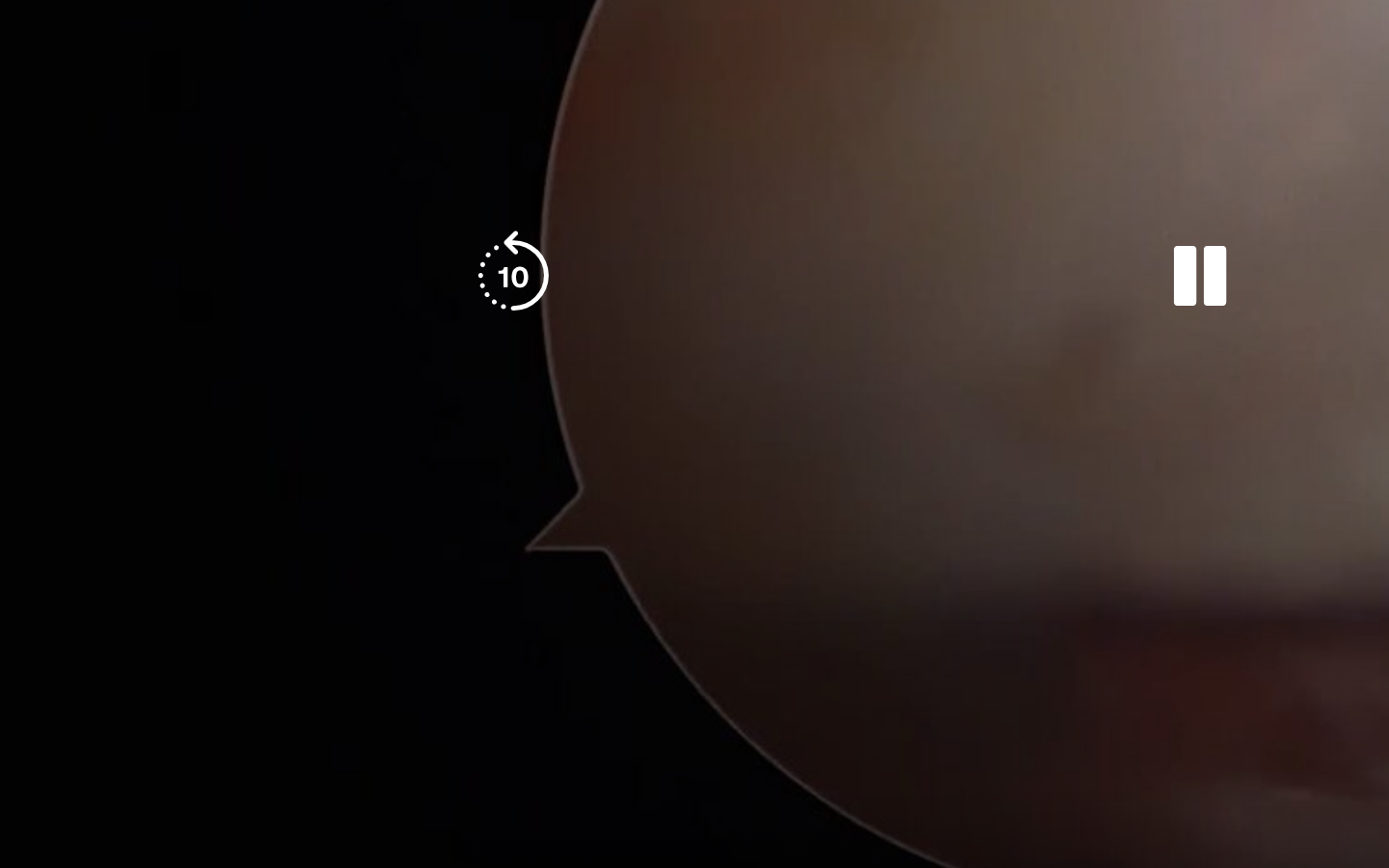 scroll, scrollTop: 116, scrollLeft: 0, axis: vertical 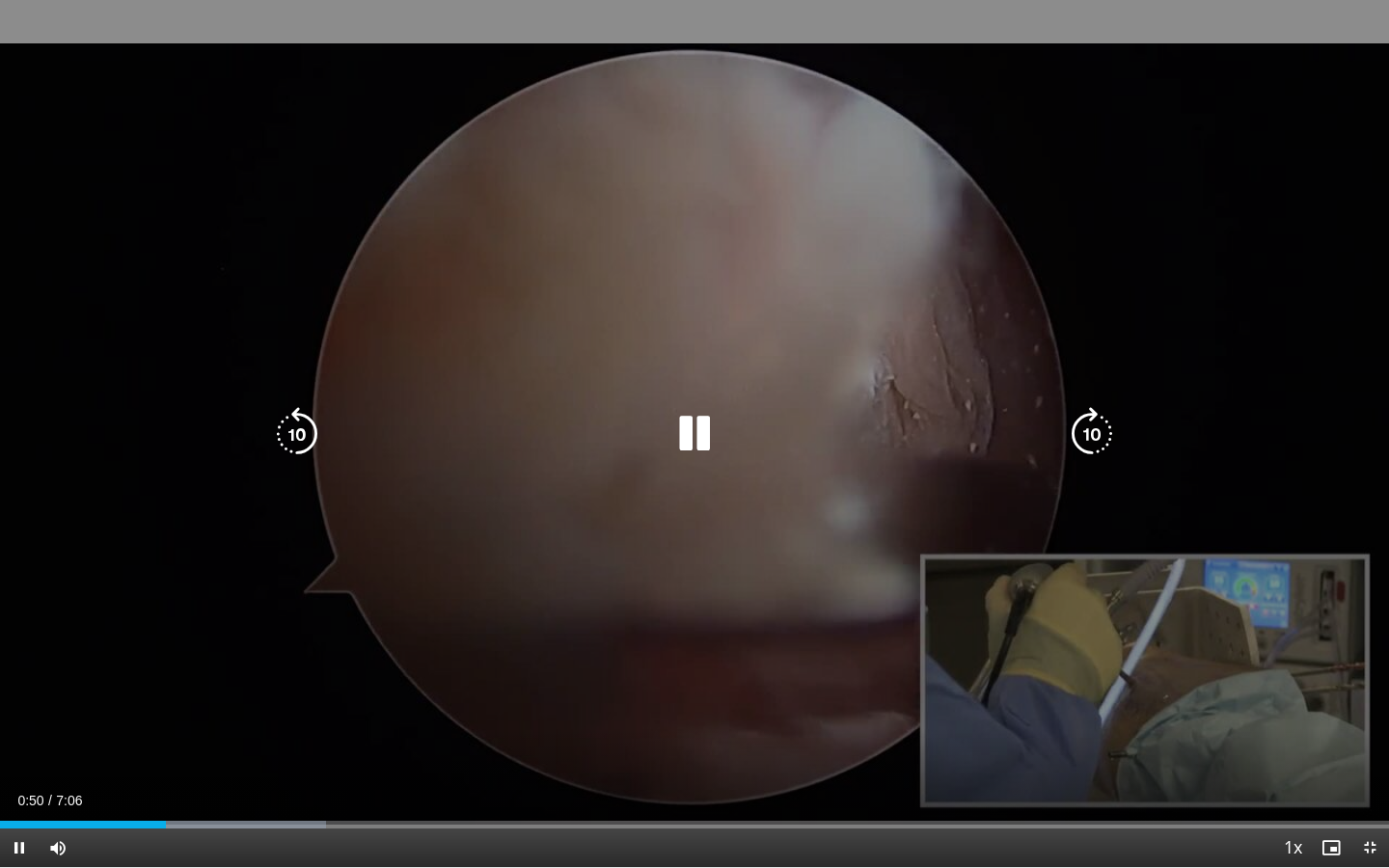 click at bounding box center [694, 434] 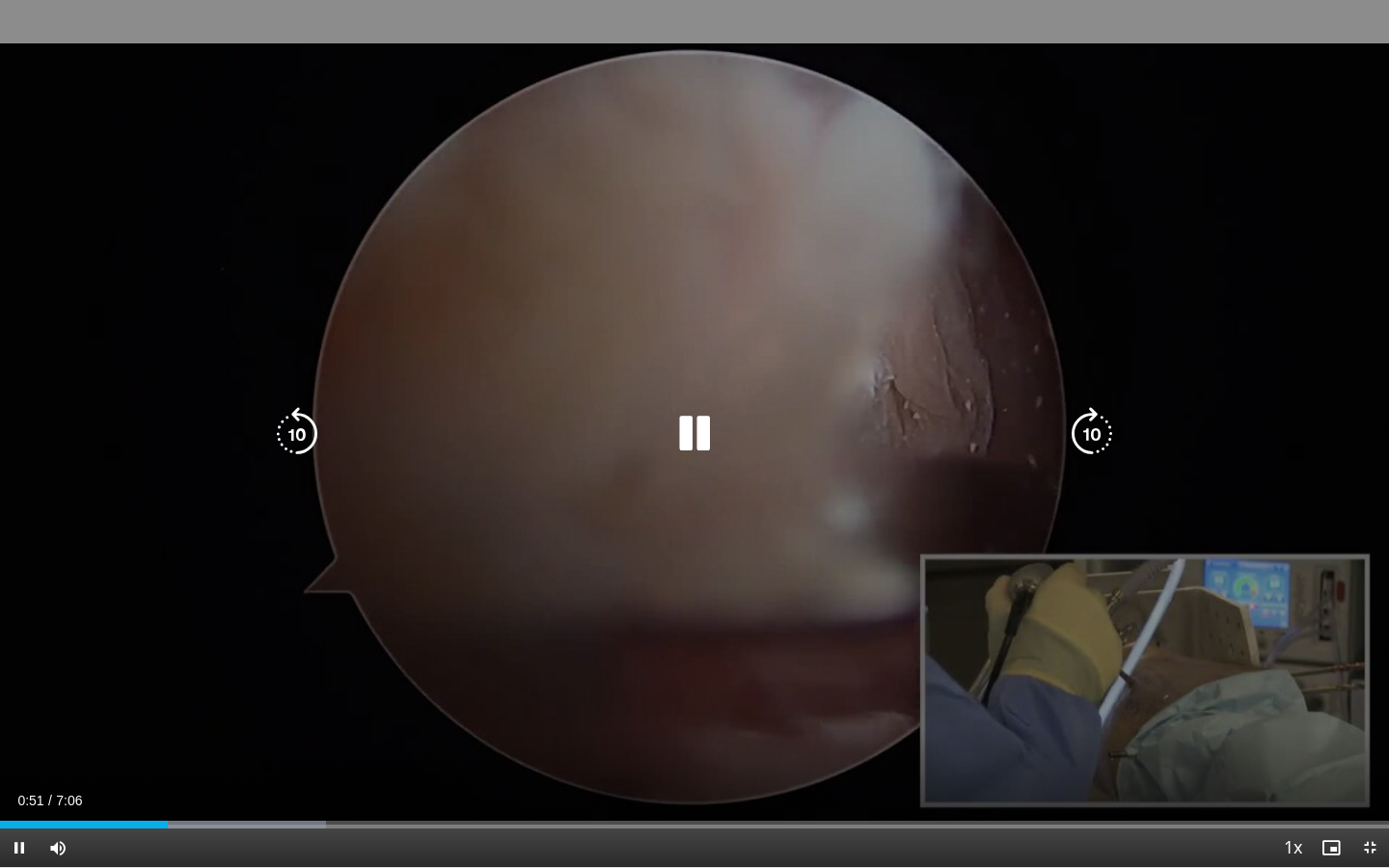 click at bounding box center (694, 434) 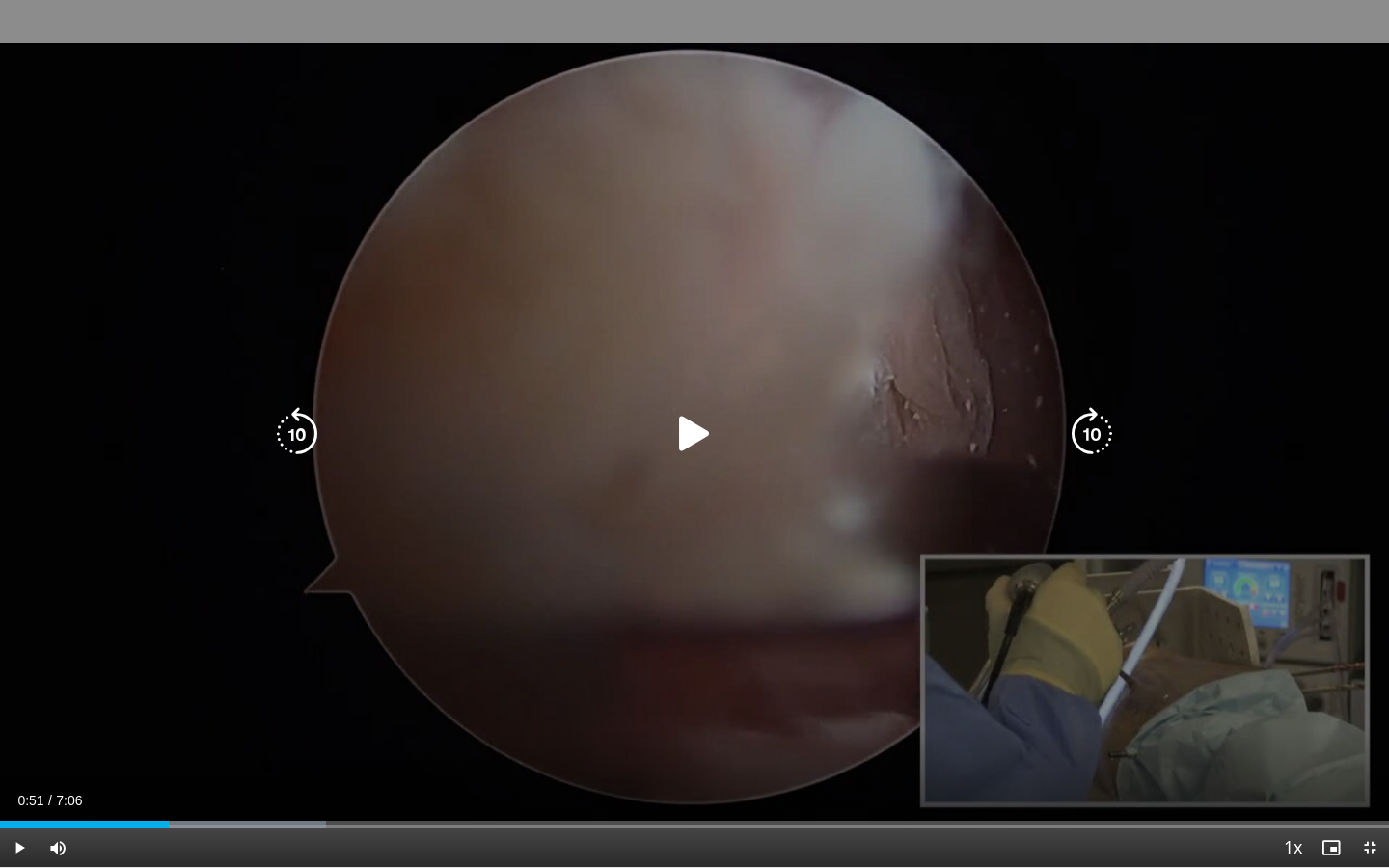click at bounding box center [694, 434] 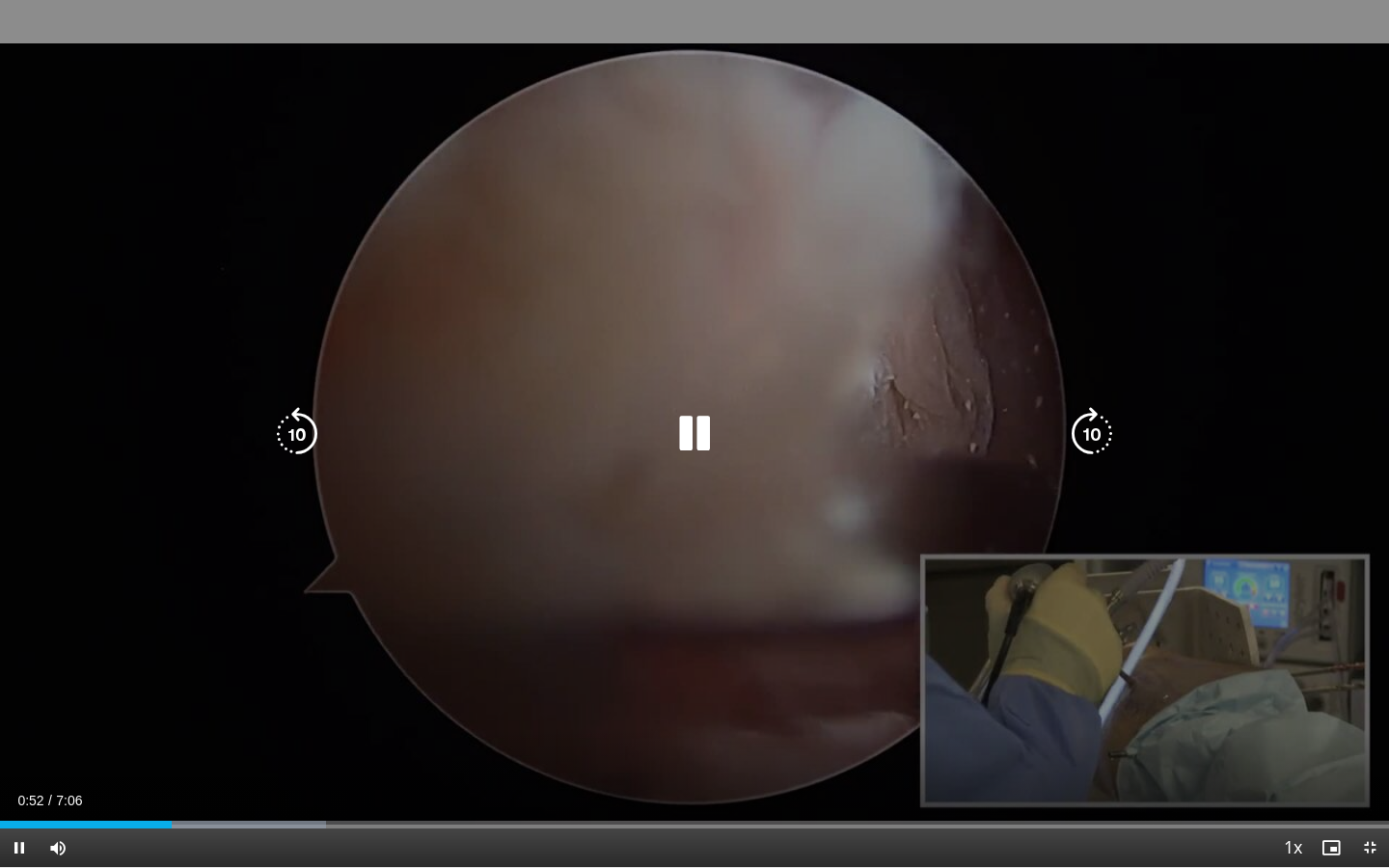 click at bounding box center (694, 434) 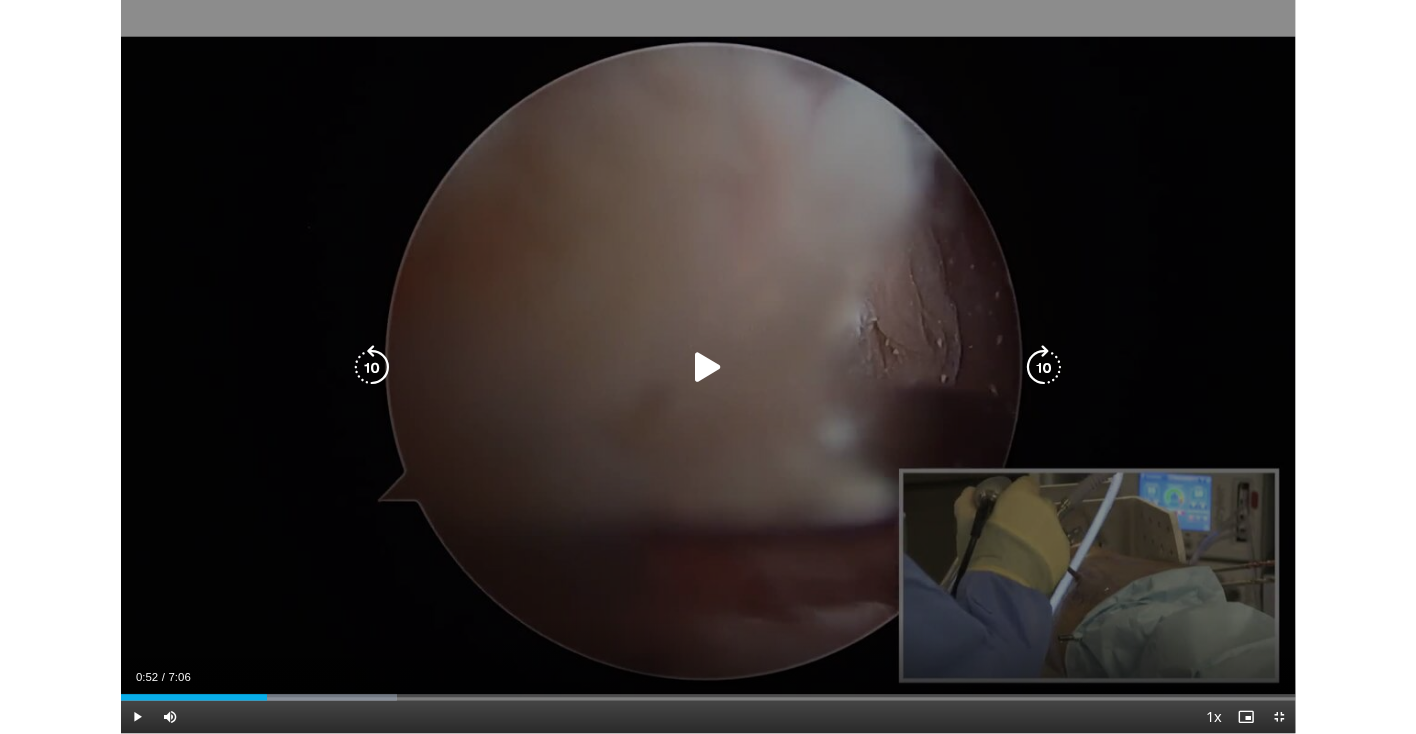 scroll, scrollTop: 0, scrollLeft: 0, axis: both 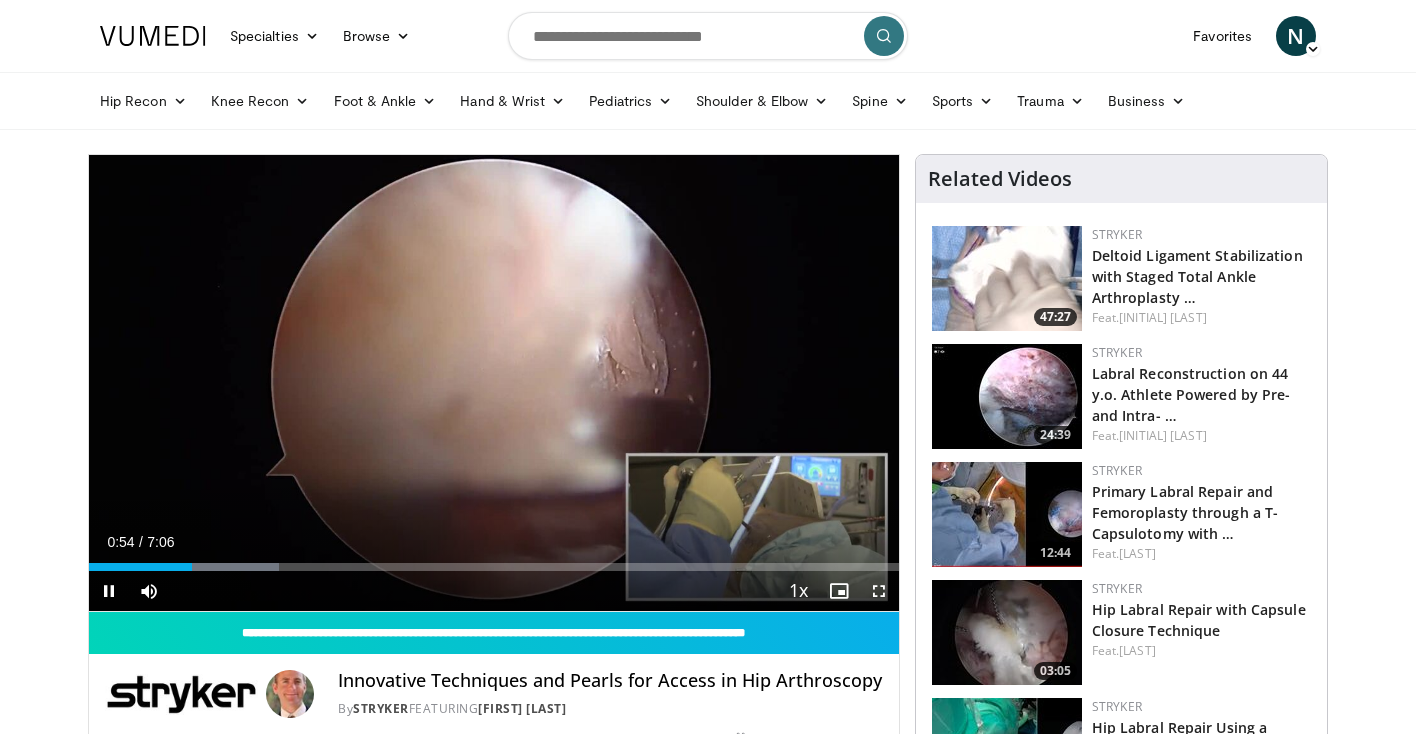 click at bounding box center [879, 591] 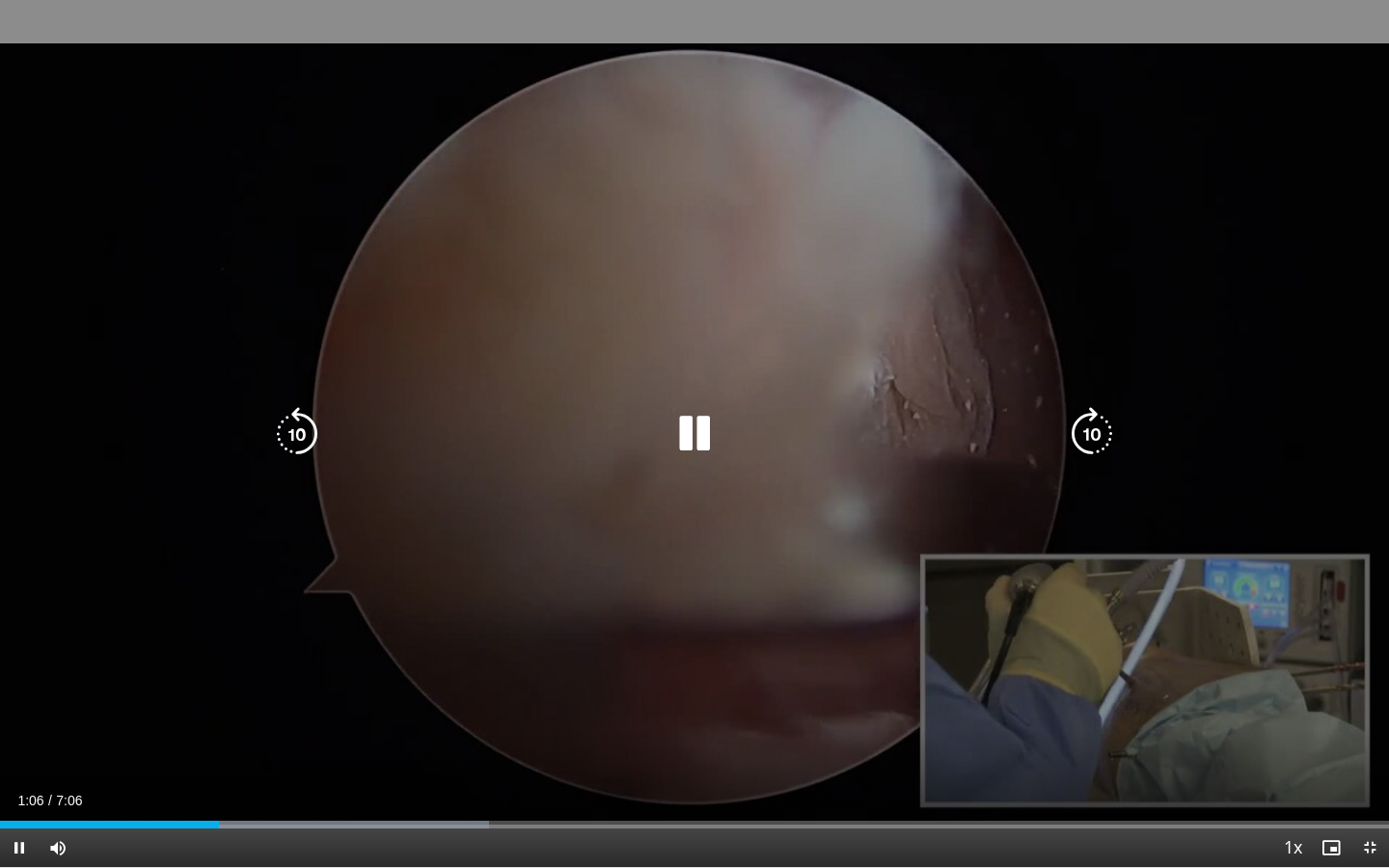 click at bounding box center [297, 434] 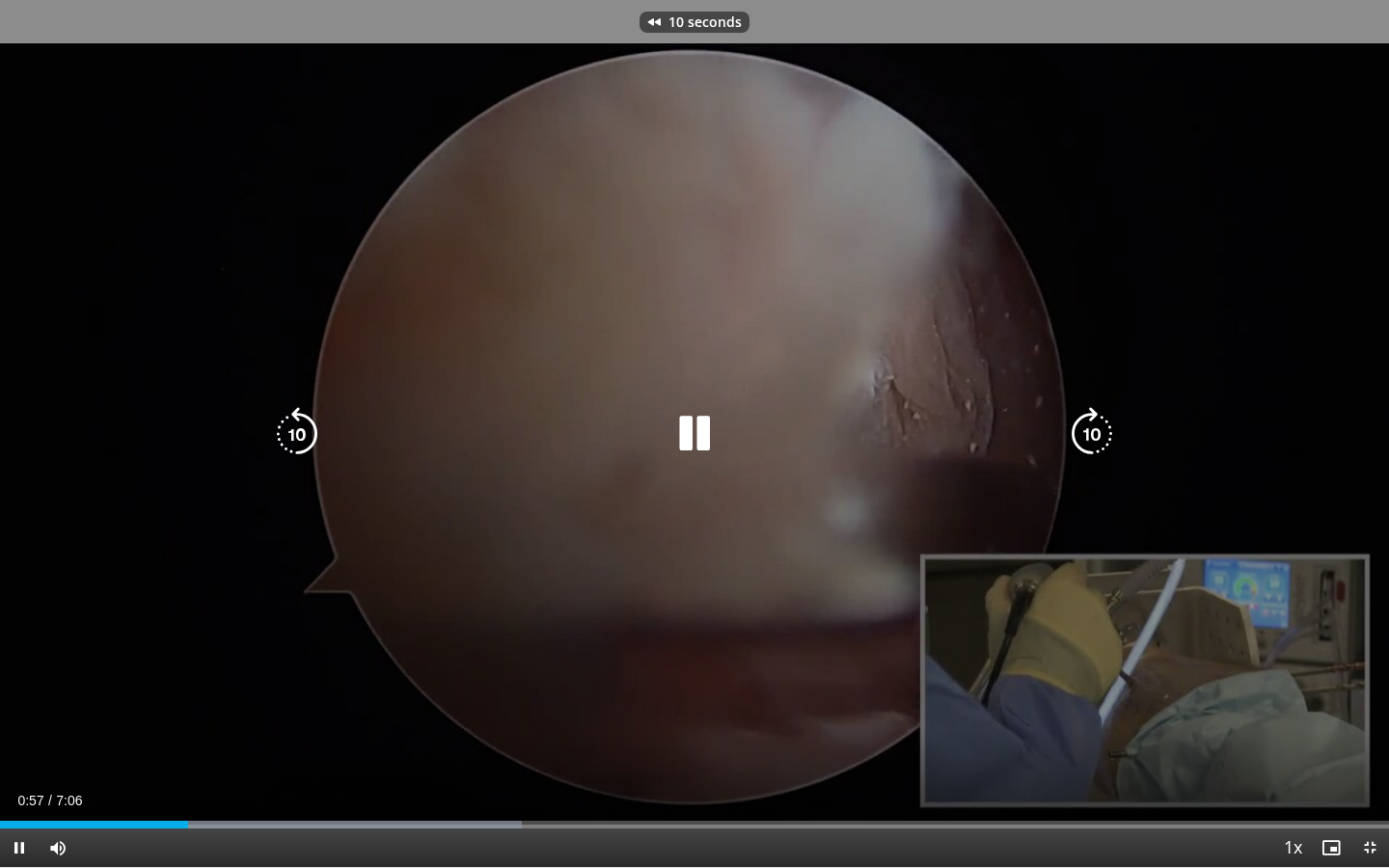 click at bounding box center [297, 434] 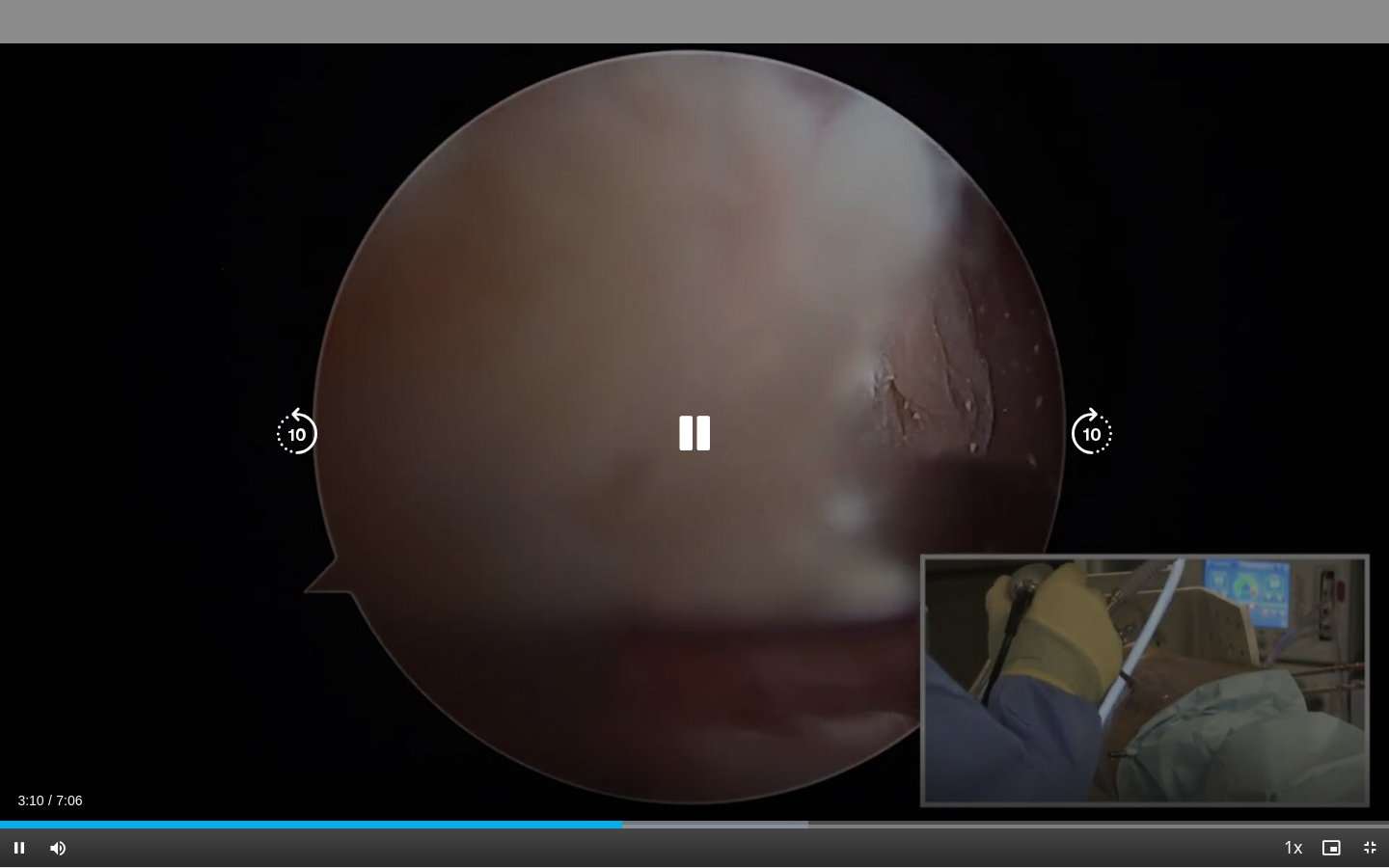 click at bounding box center (297, 434) 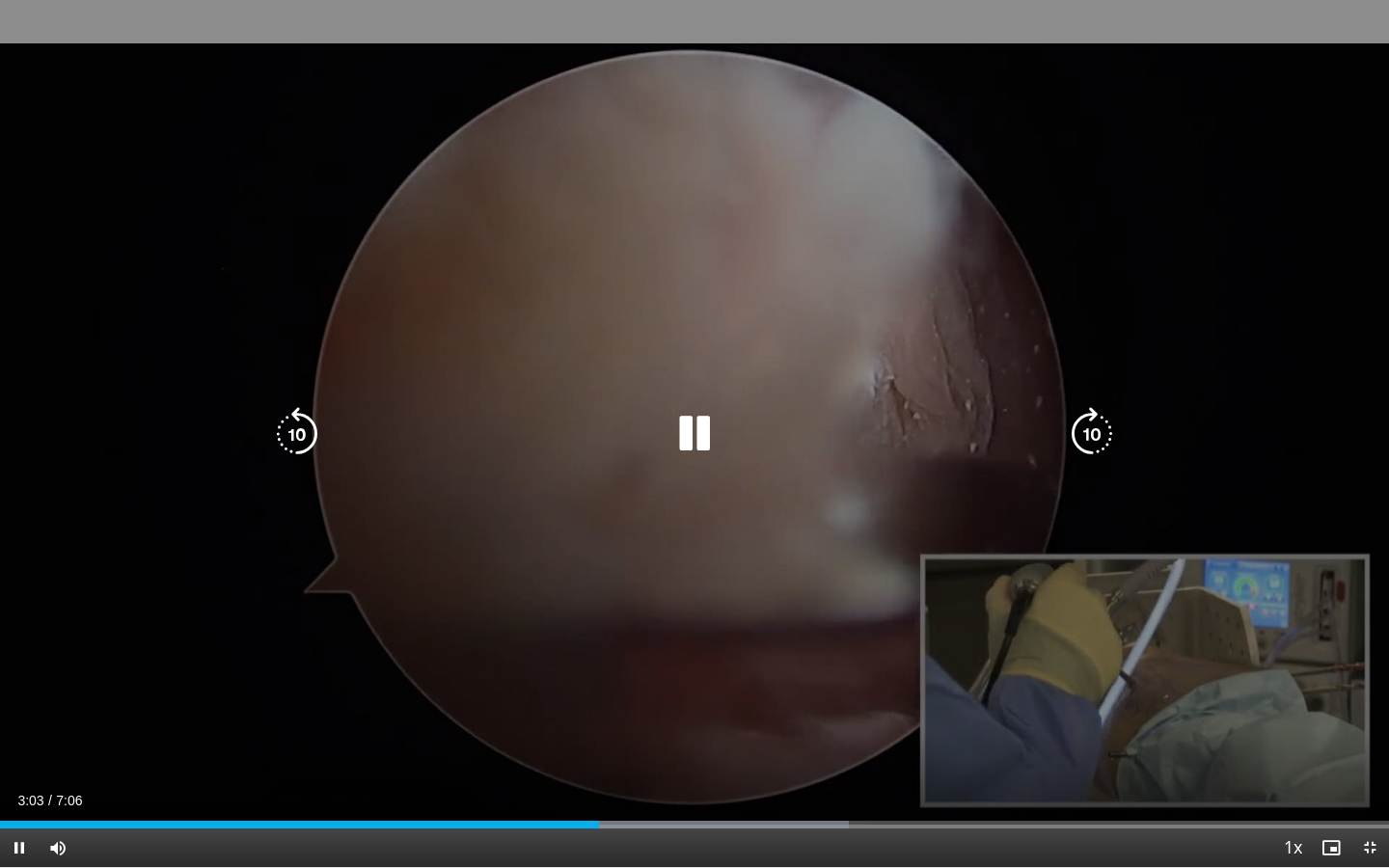 click at bounding box center [297, 434] 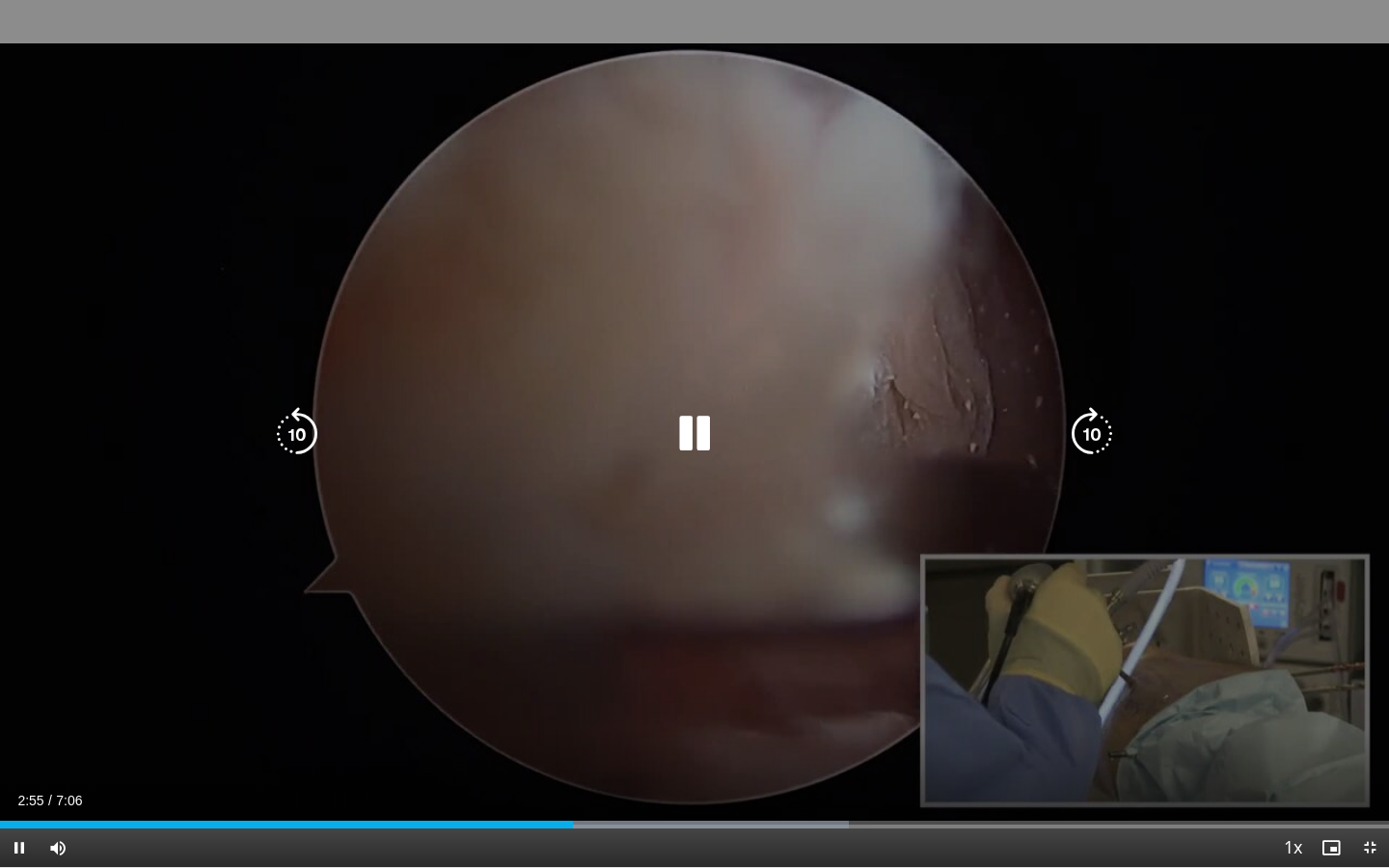 click at bounding box center [297, 434] 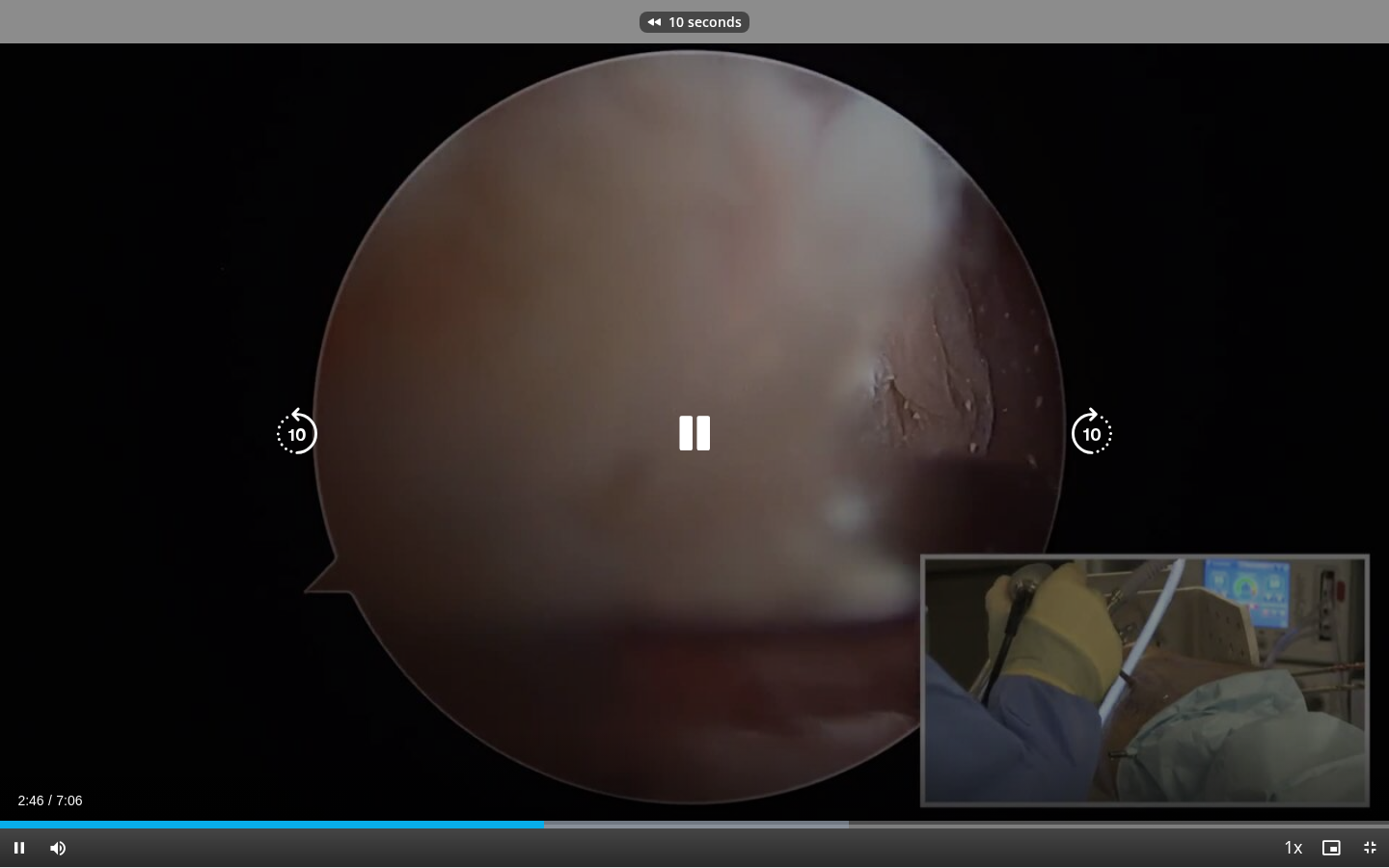 click at bounding box center [297, 434] 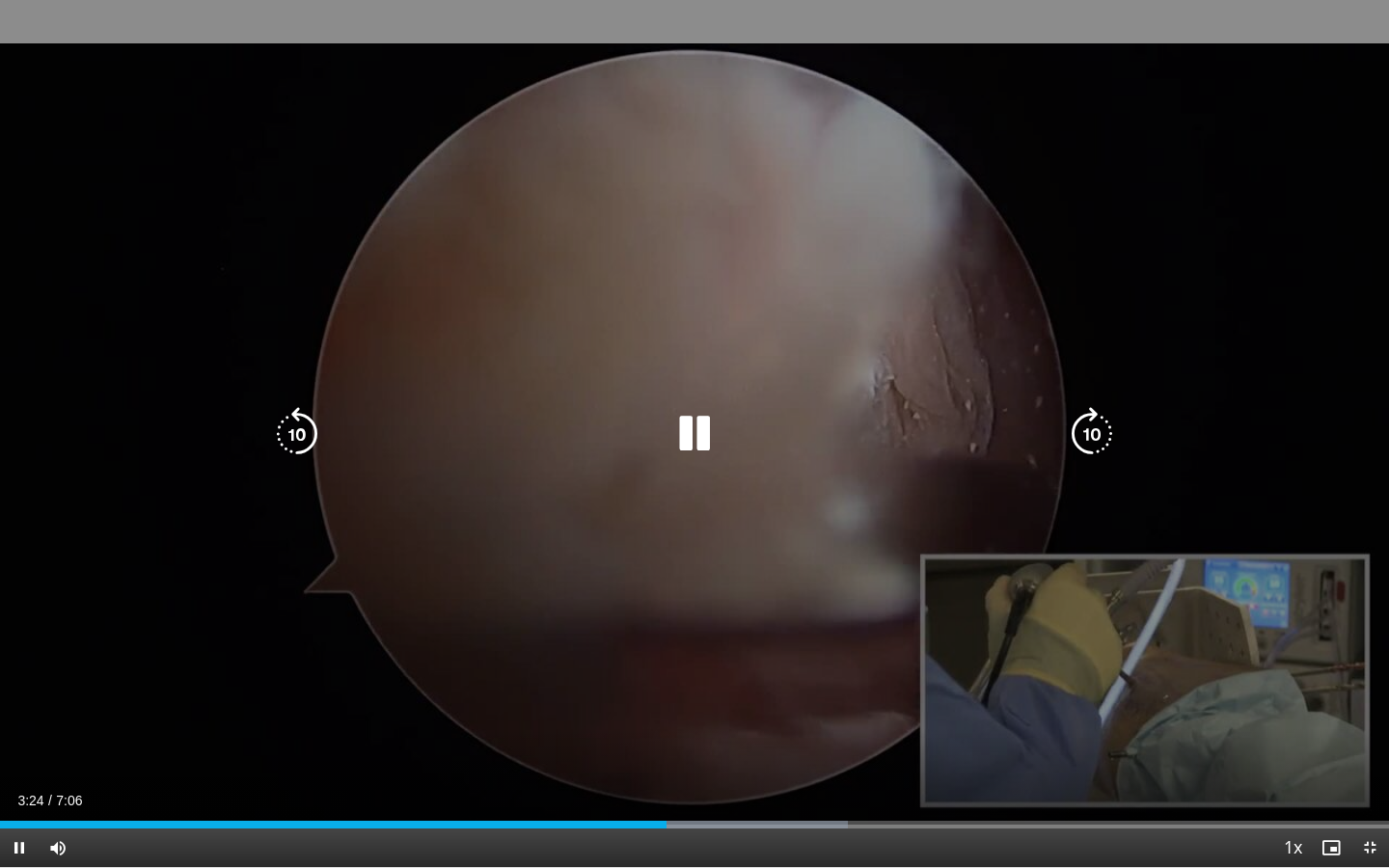 click at bounding box center [694, 434] 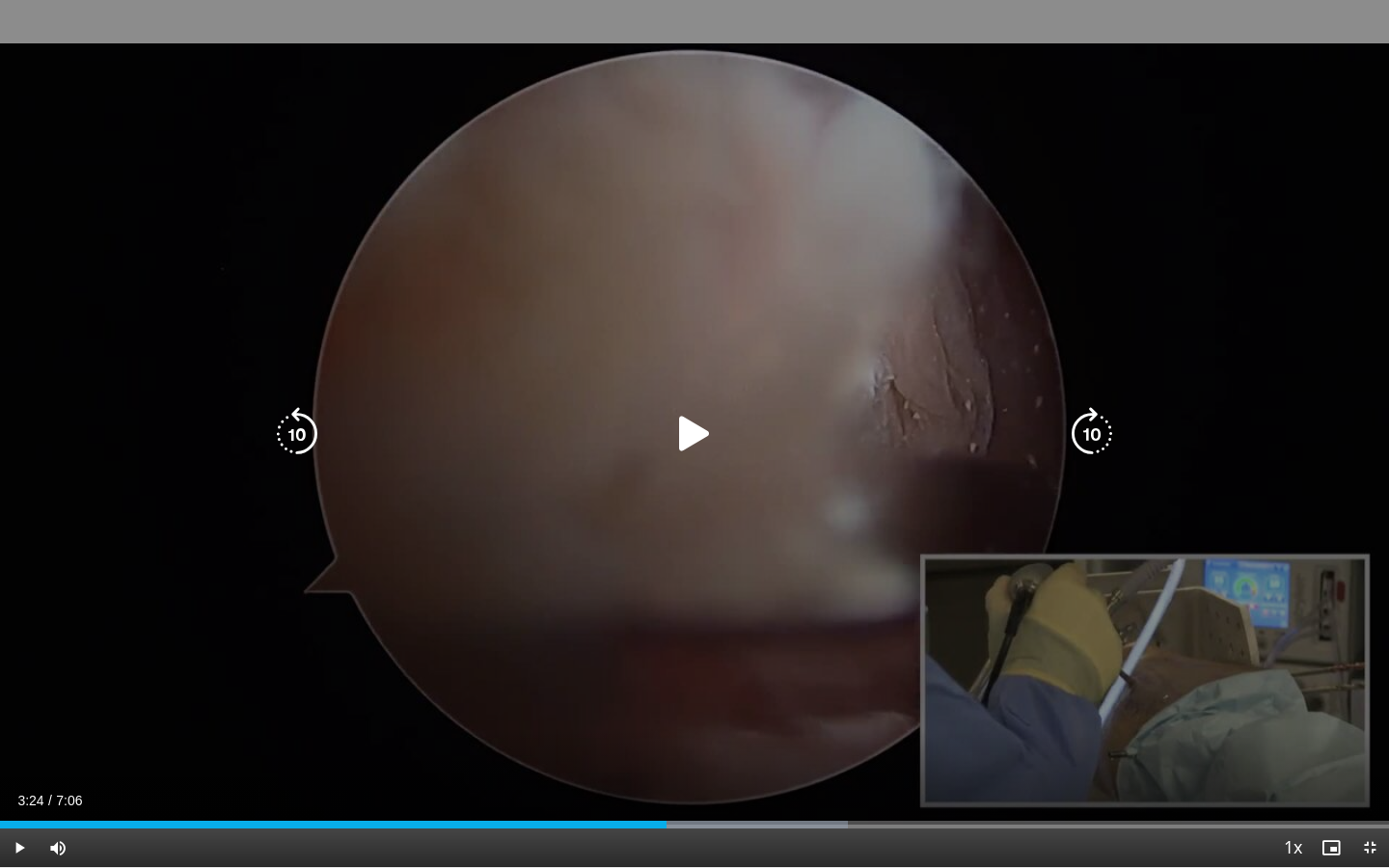 click at bounding box center (694, 434) 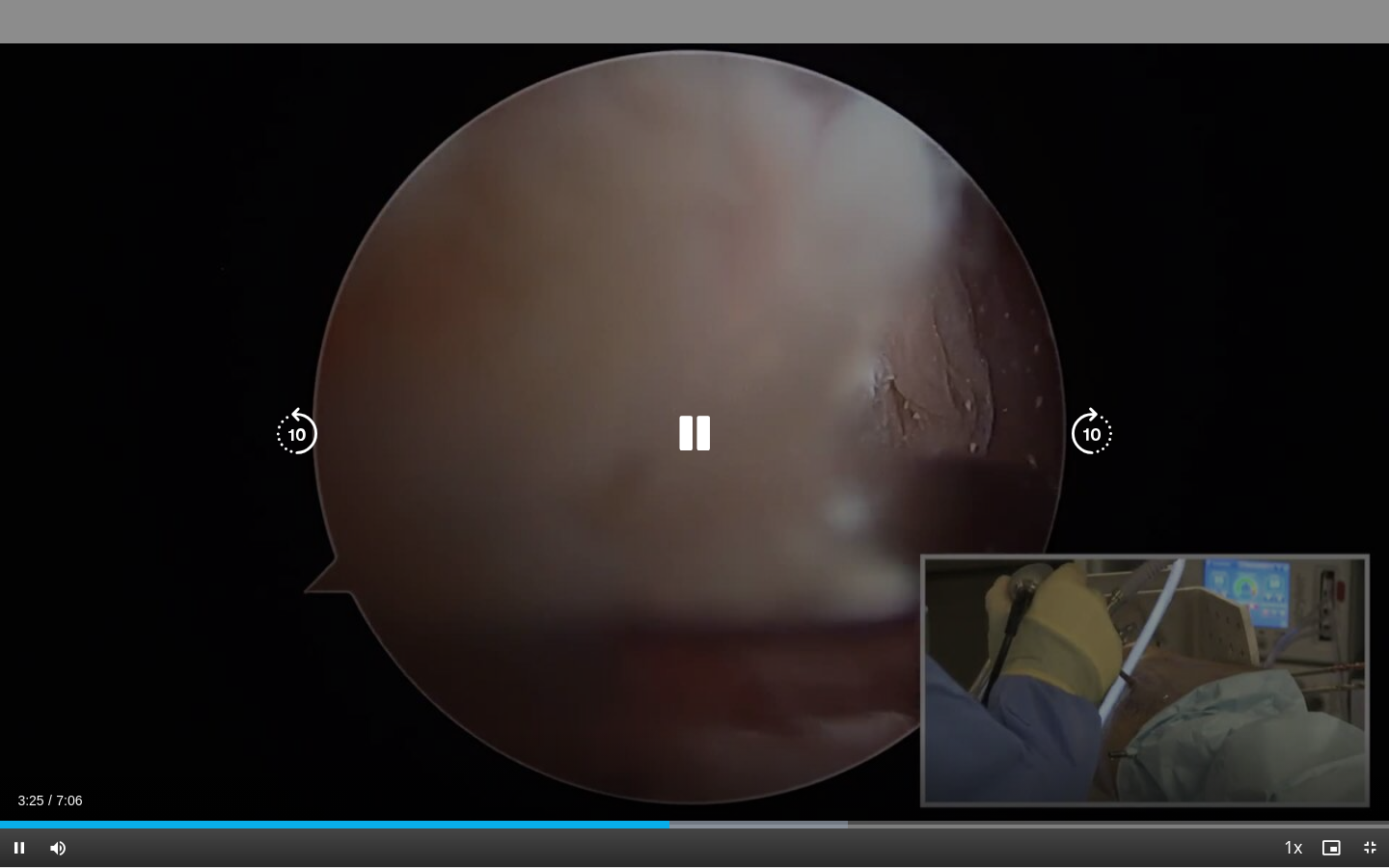 click at bounding box center (694, 434) 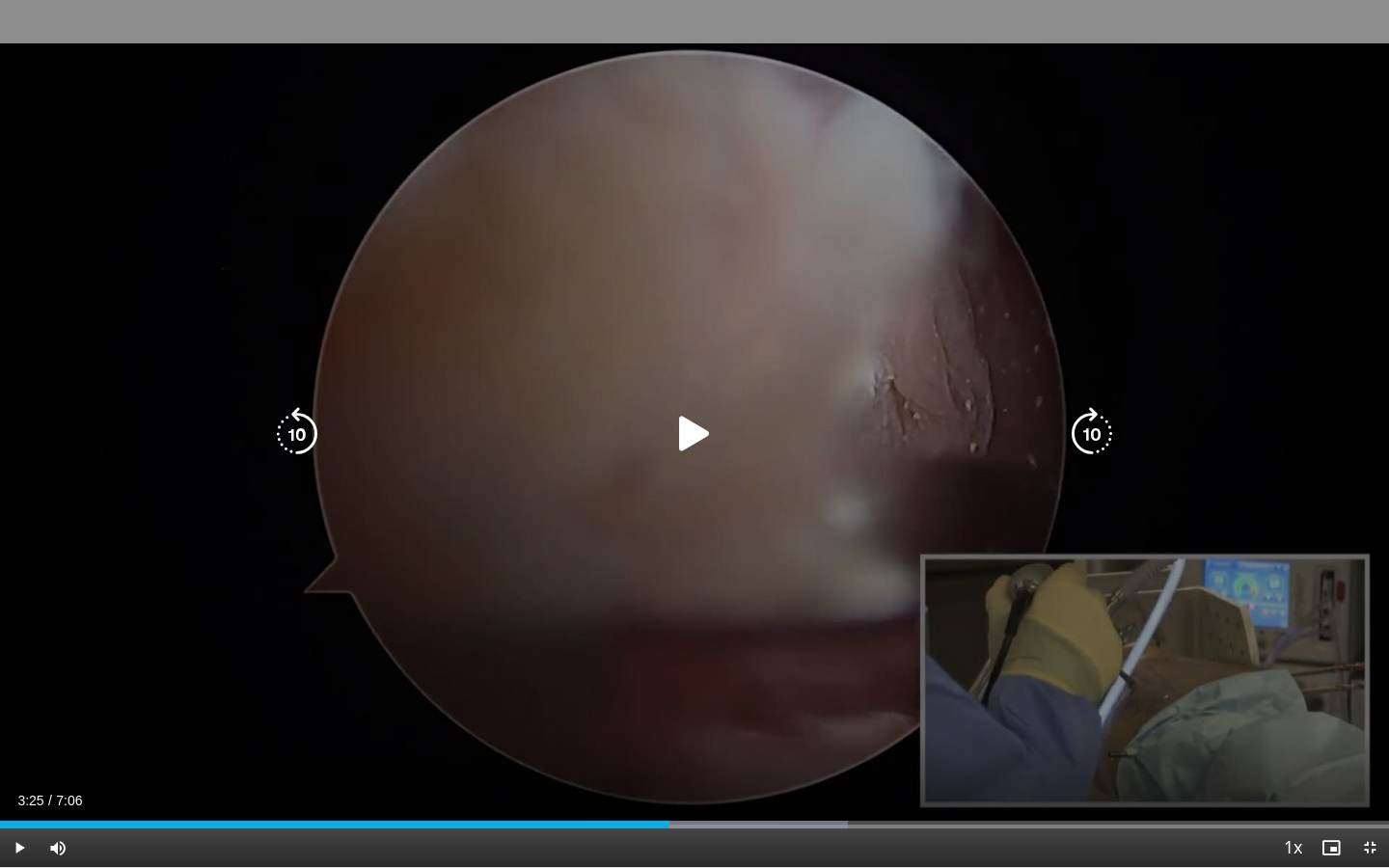 click at bounding box center [694, 434] 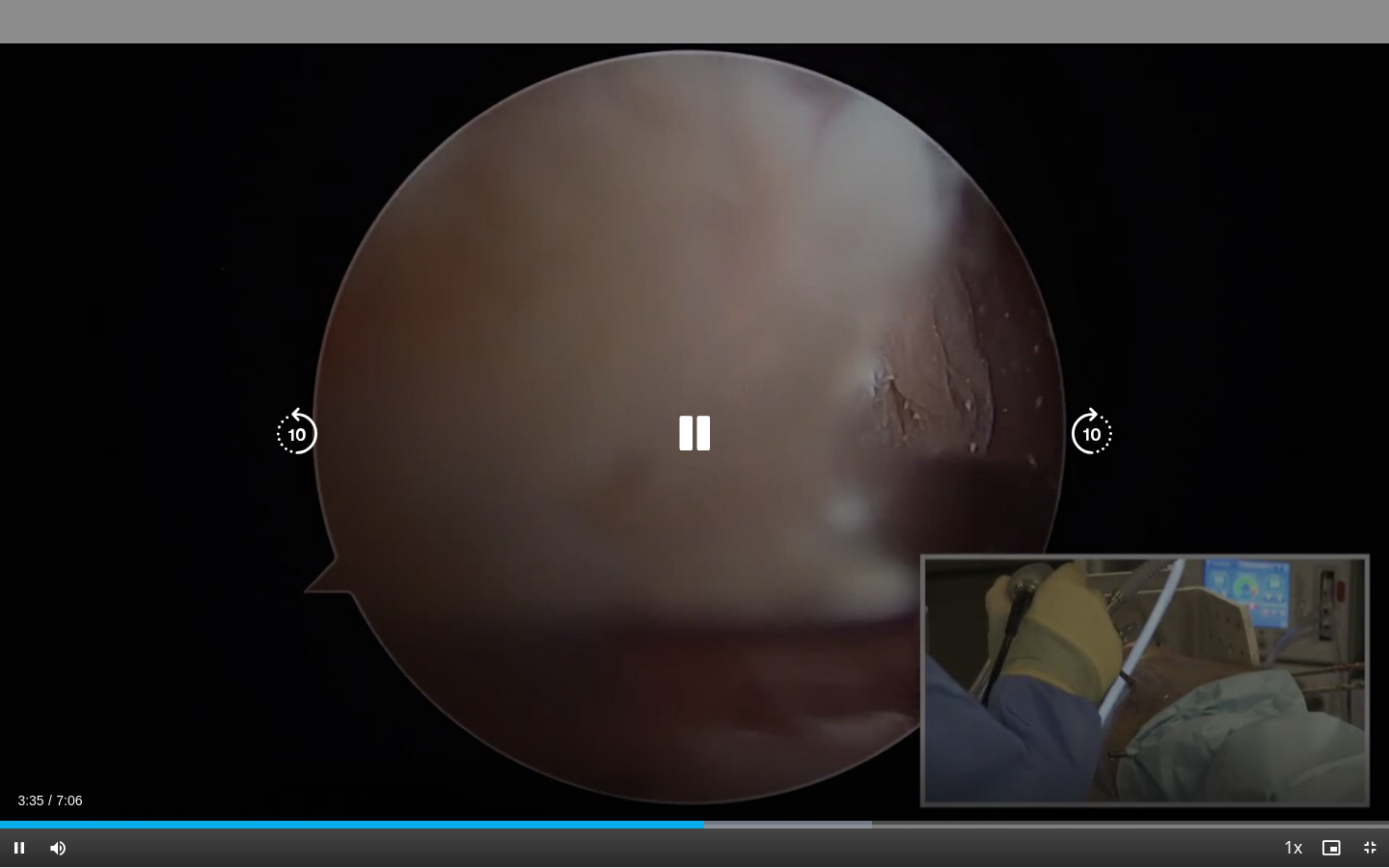 click at bounding box center [297, 434] 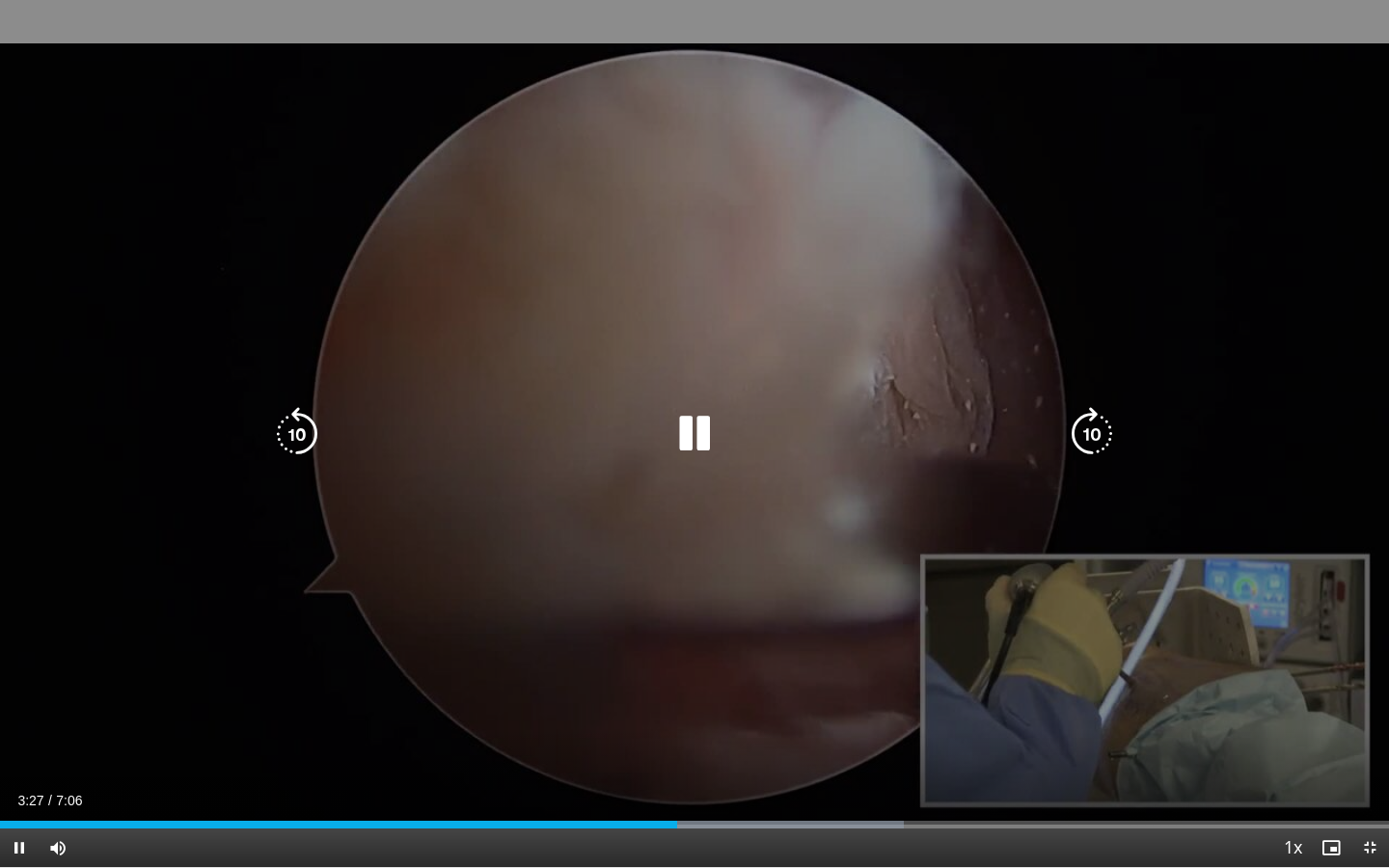 click at bounding box center [297, 434] 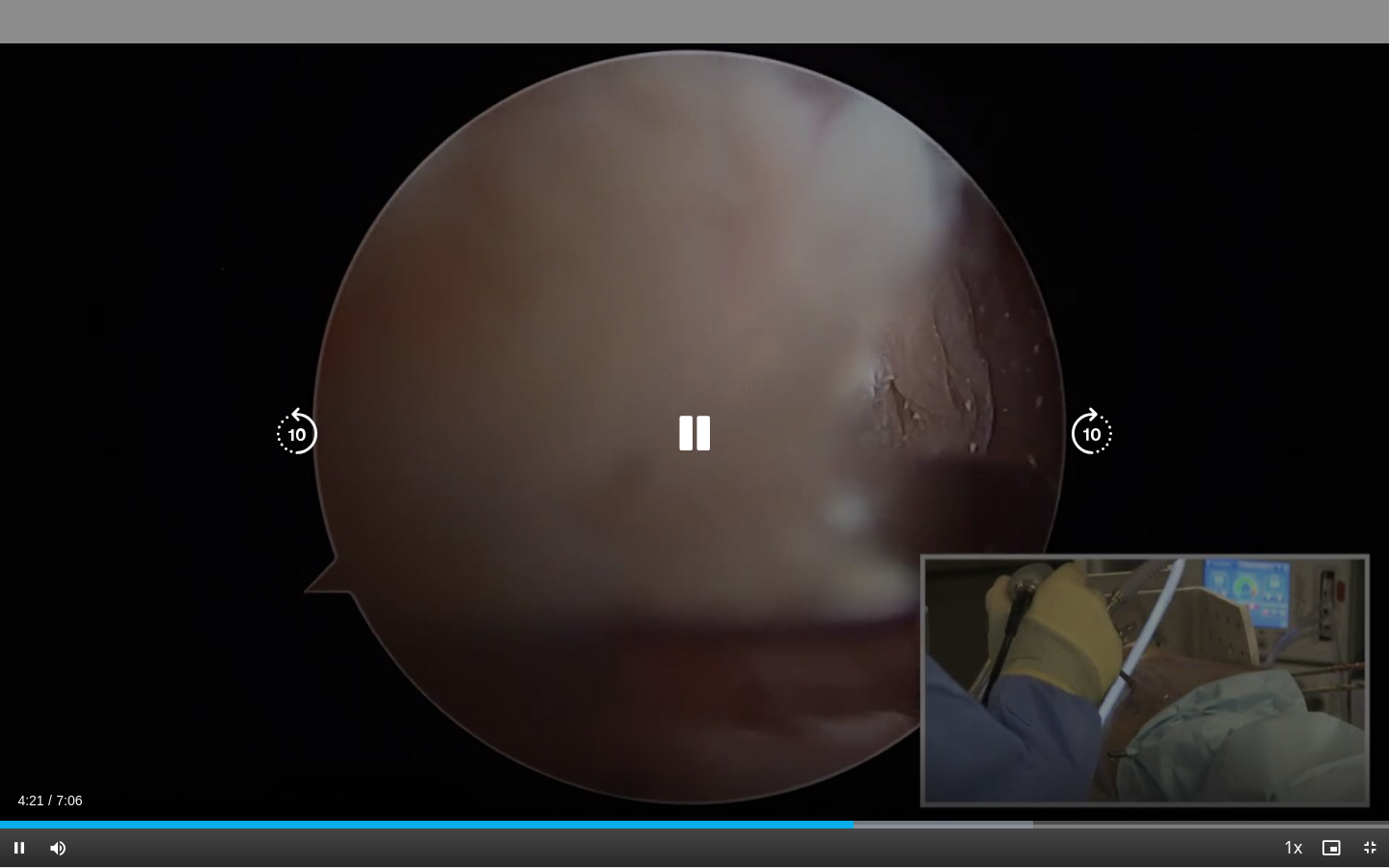 click at bounding box center [297, 434] 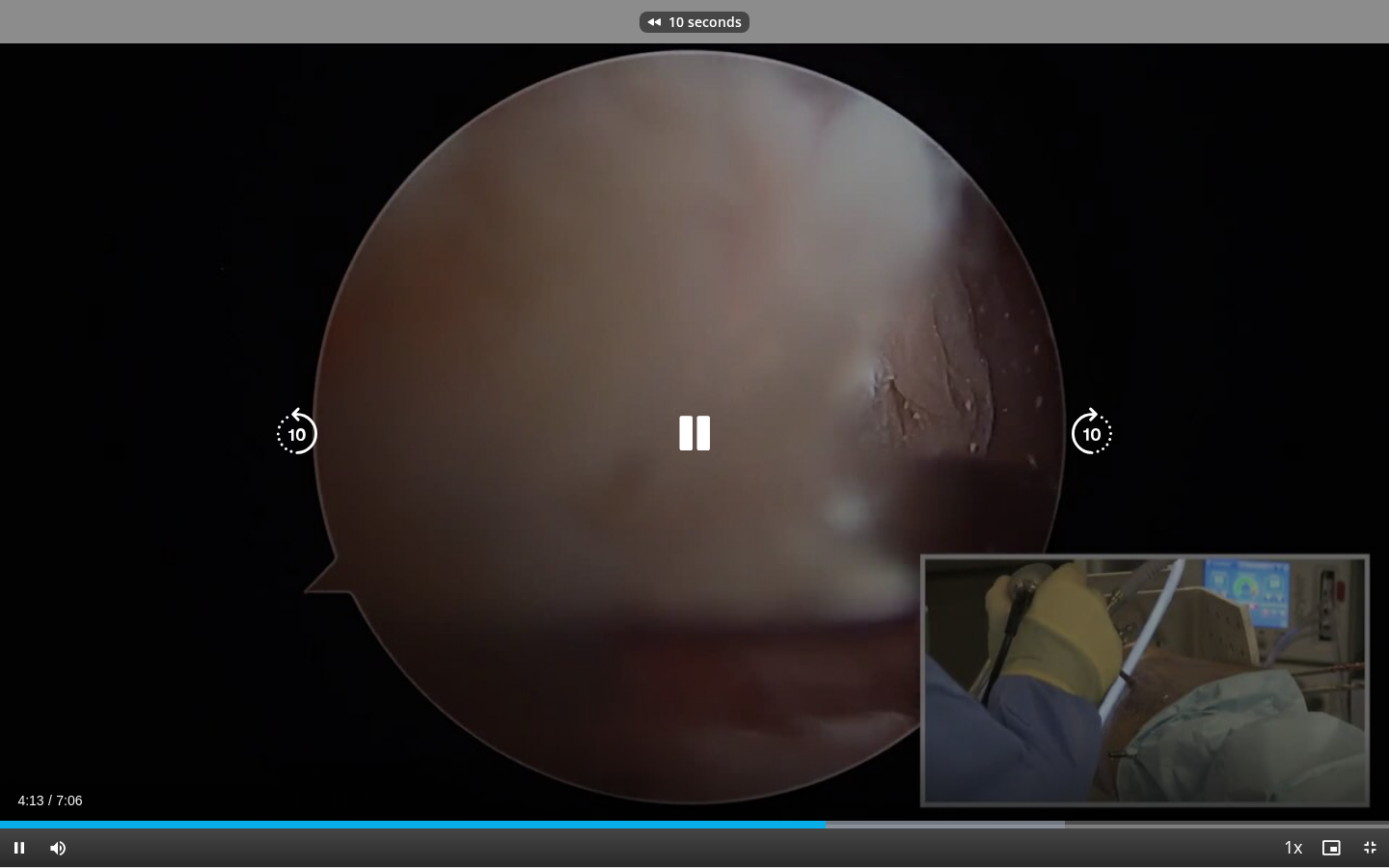 click at bounding box center [297, 434] 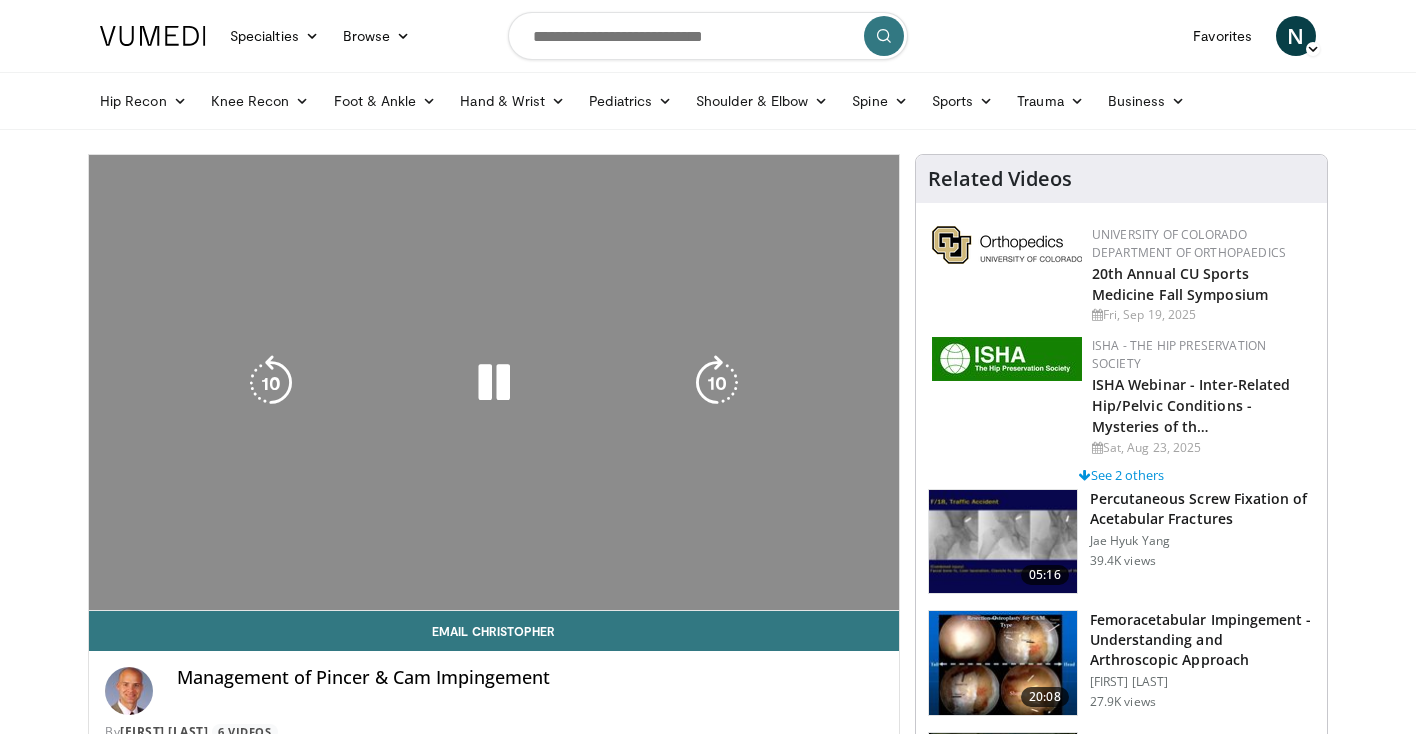 scroll, scrollTop: 0, scrollLeft: 0, axis: both 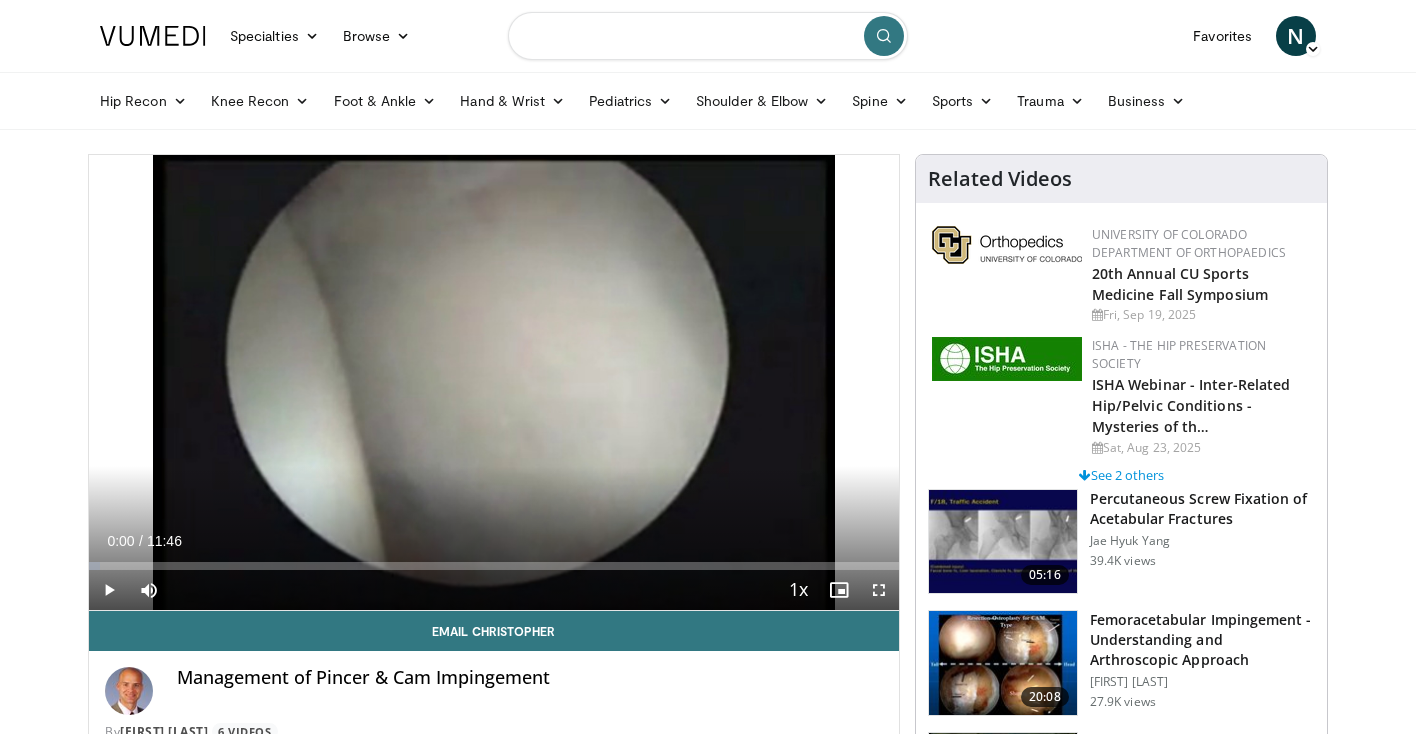 click at bounding box center (708, 36) 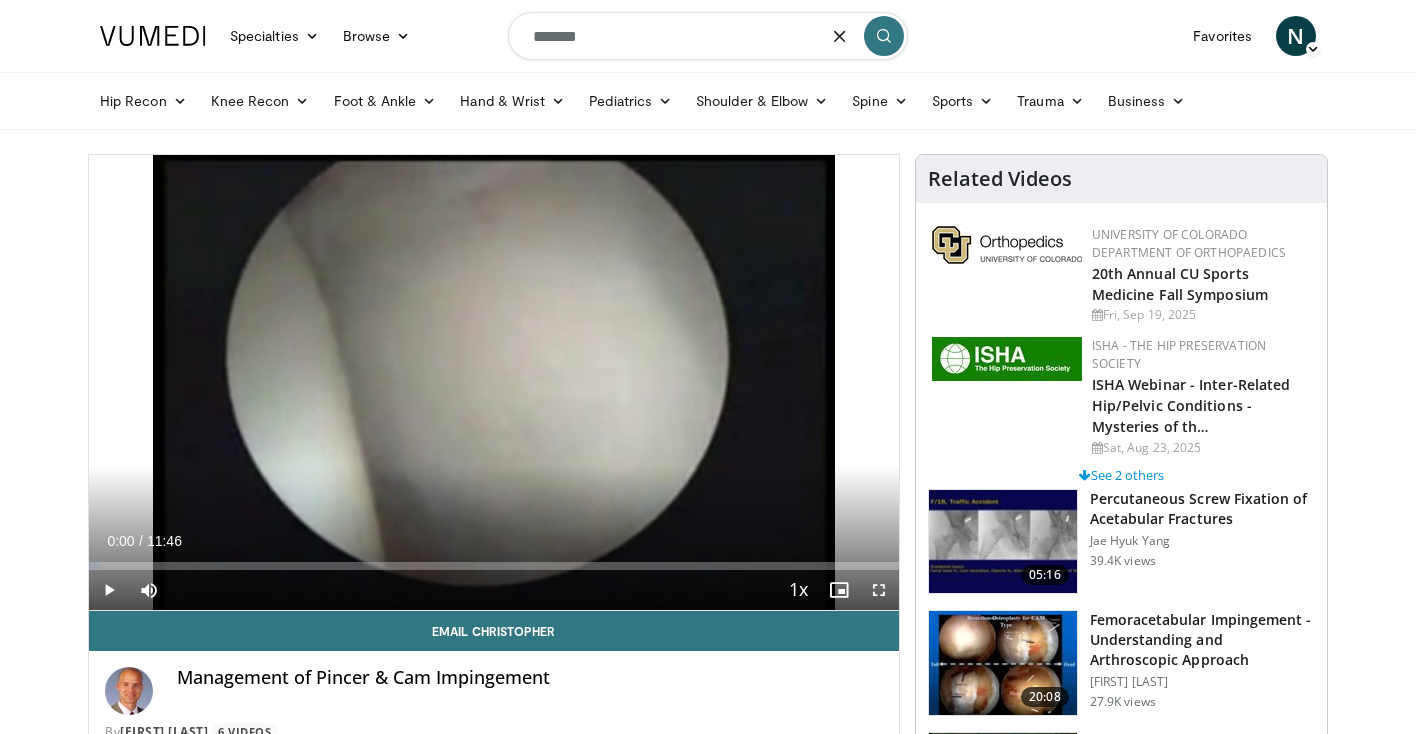 type on "********" 